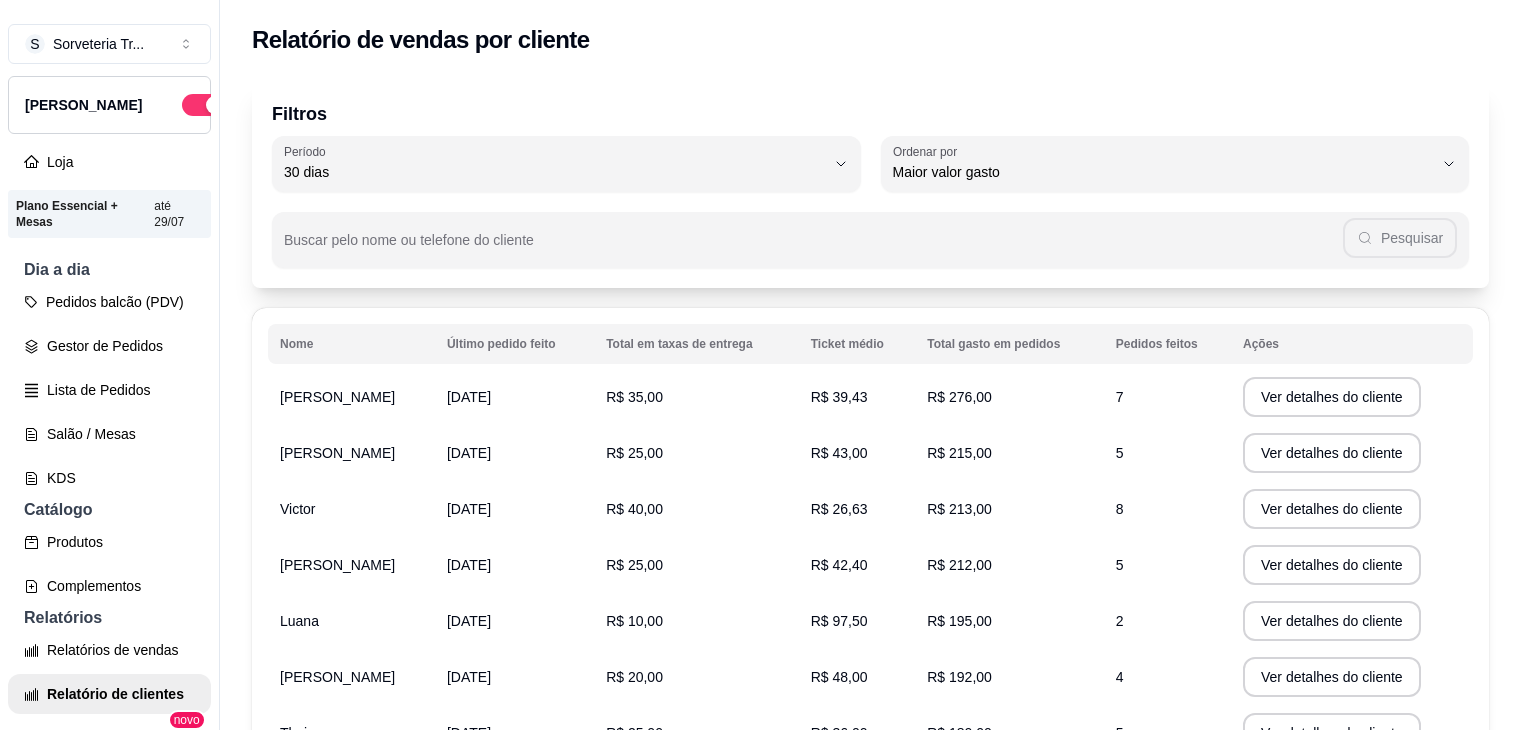 select on "30" 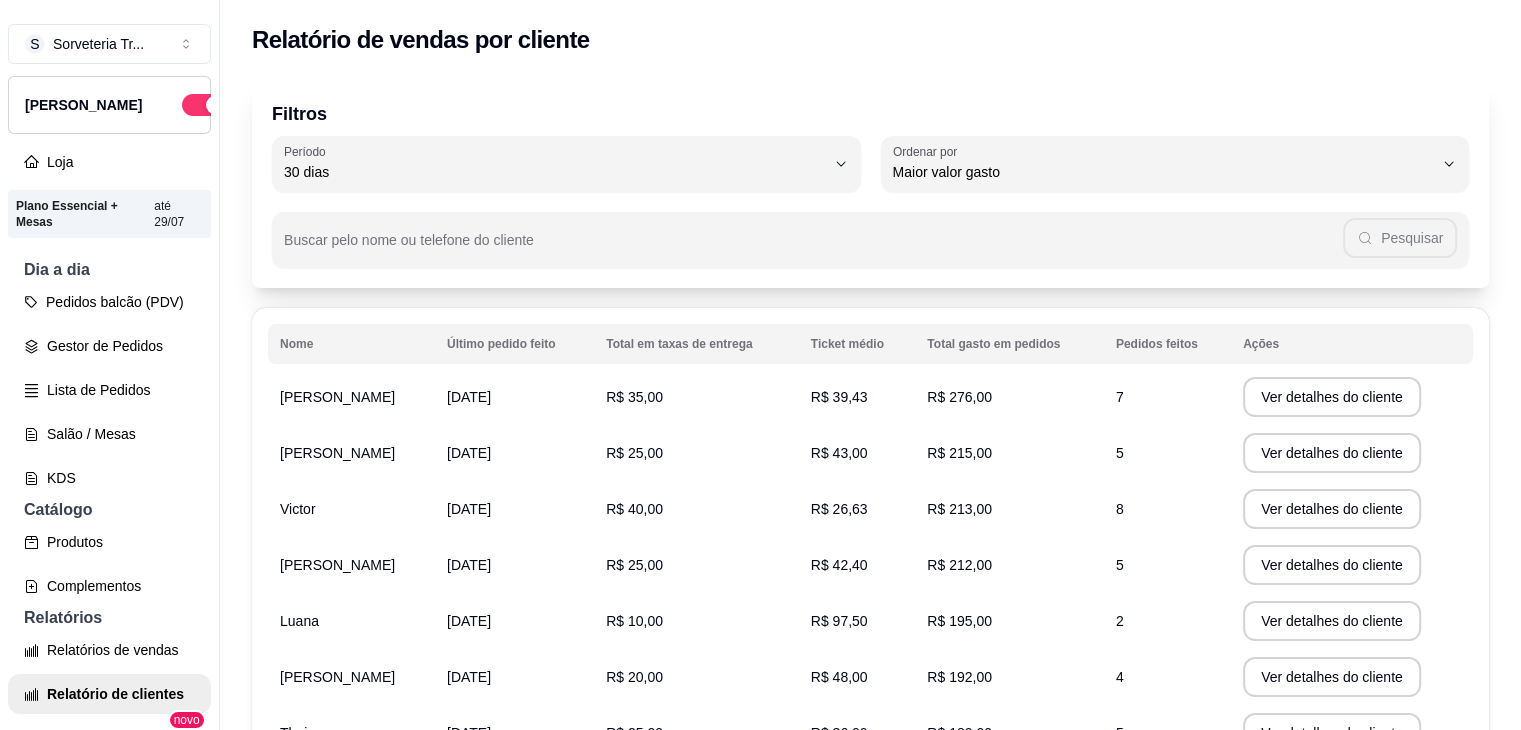 scroll, scrollTop: 300, scrollLeft: 0, axis: vertical 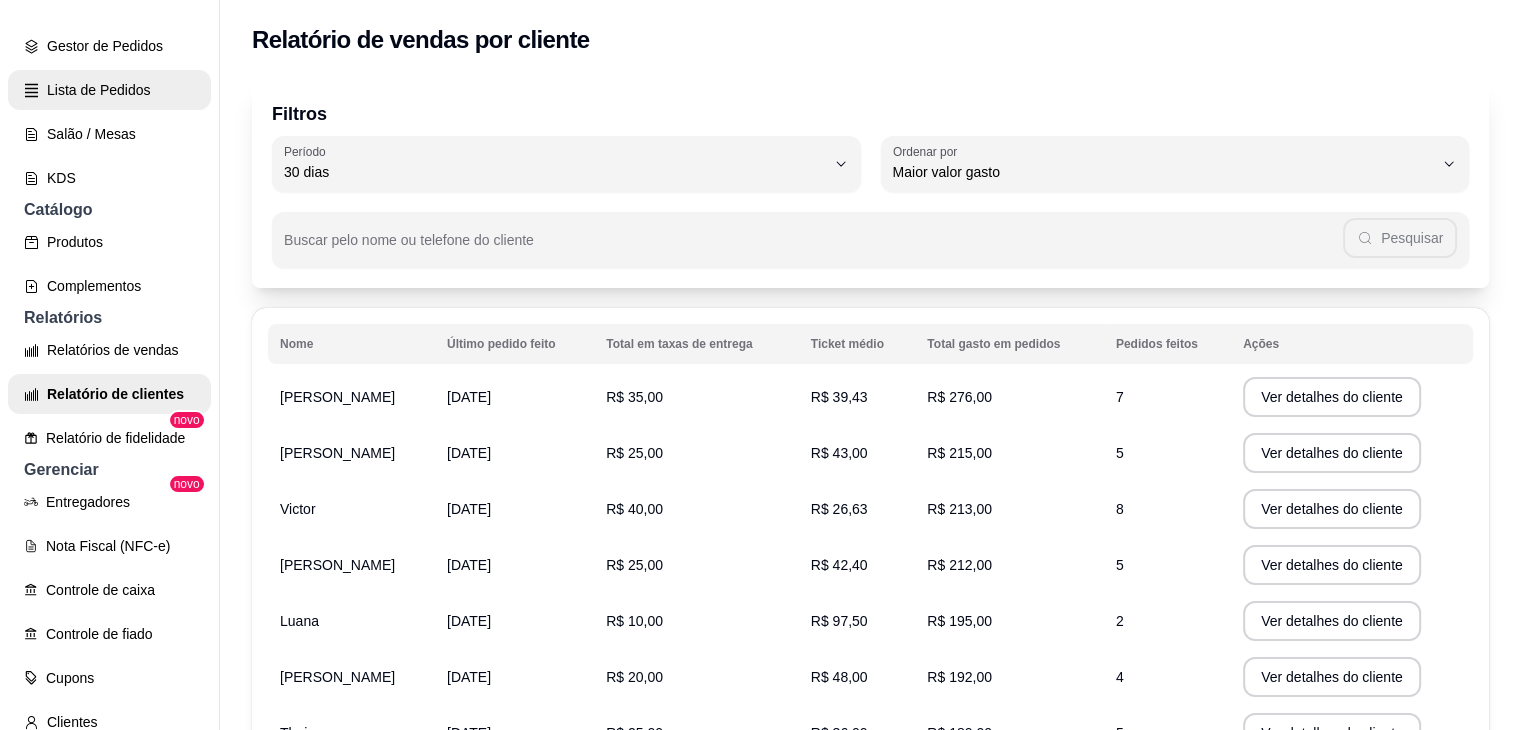 click on "Lista de Pedidos" at bounding box center [109, 90] 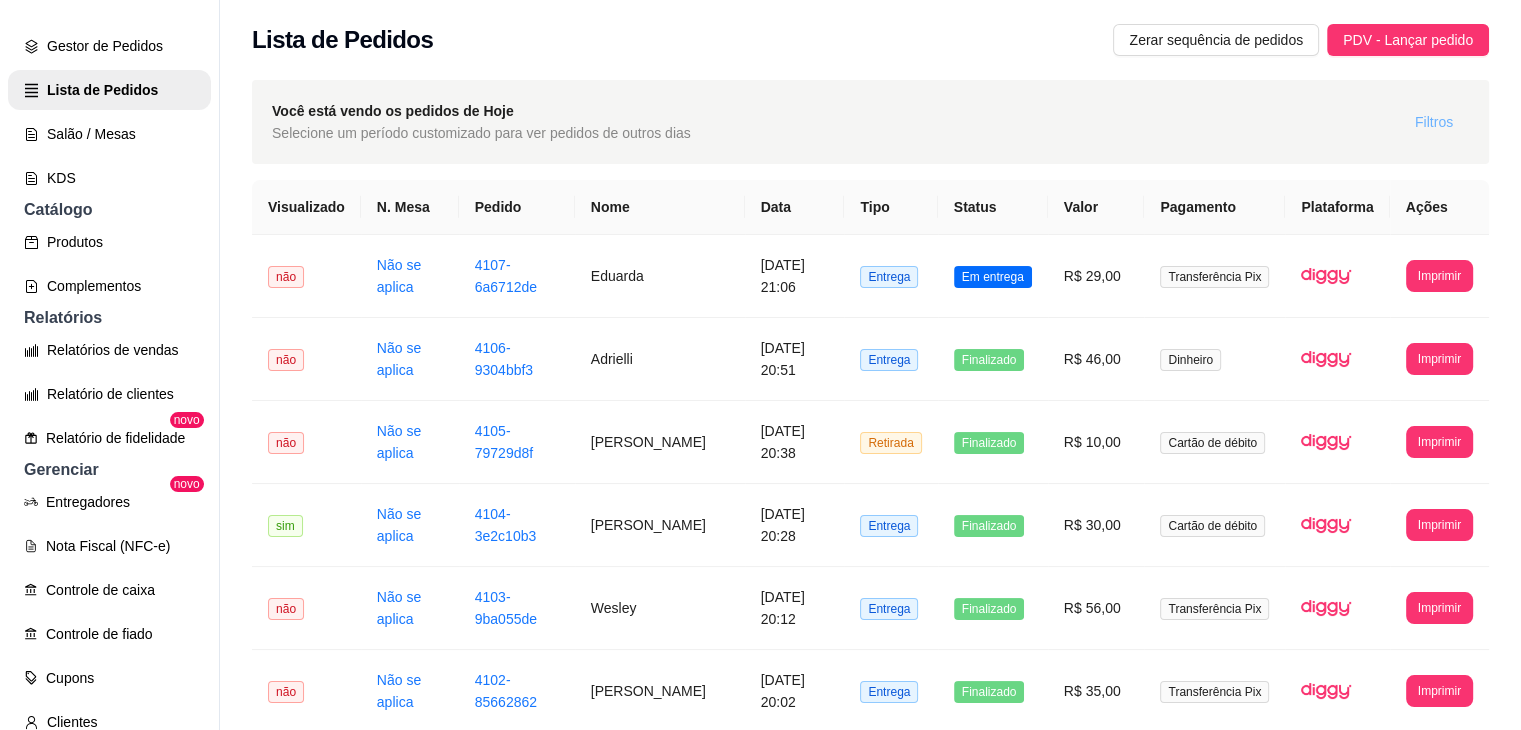 click on "Filtros" at bounding box center [1434, 122] 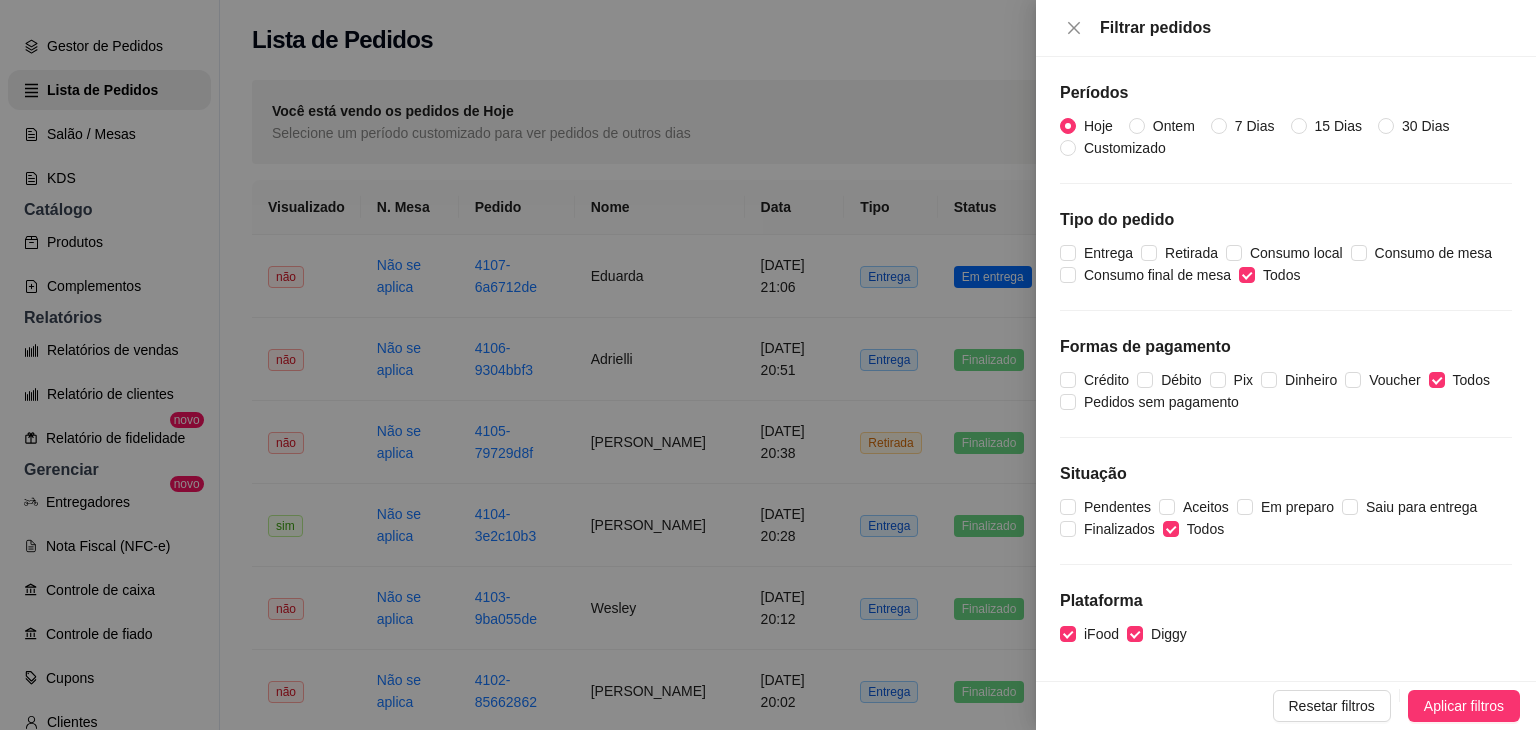click at bounding box center [768, 365] 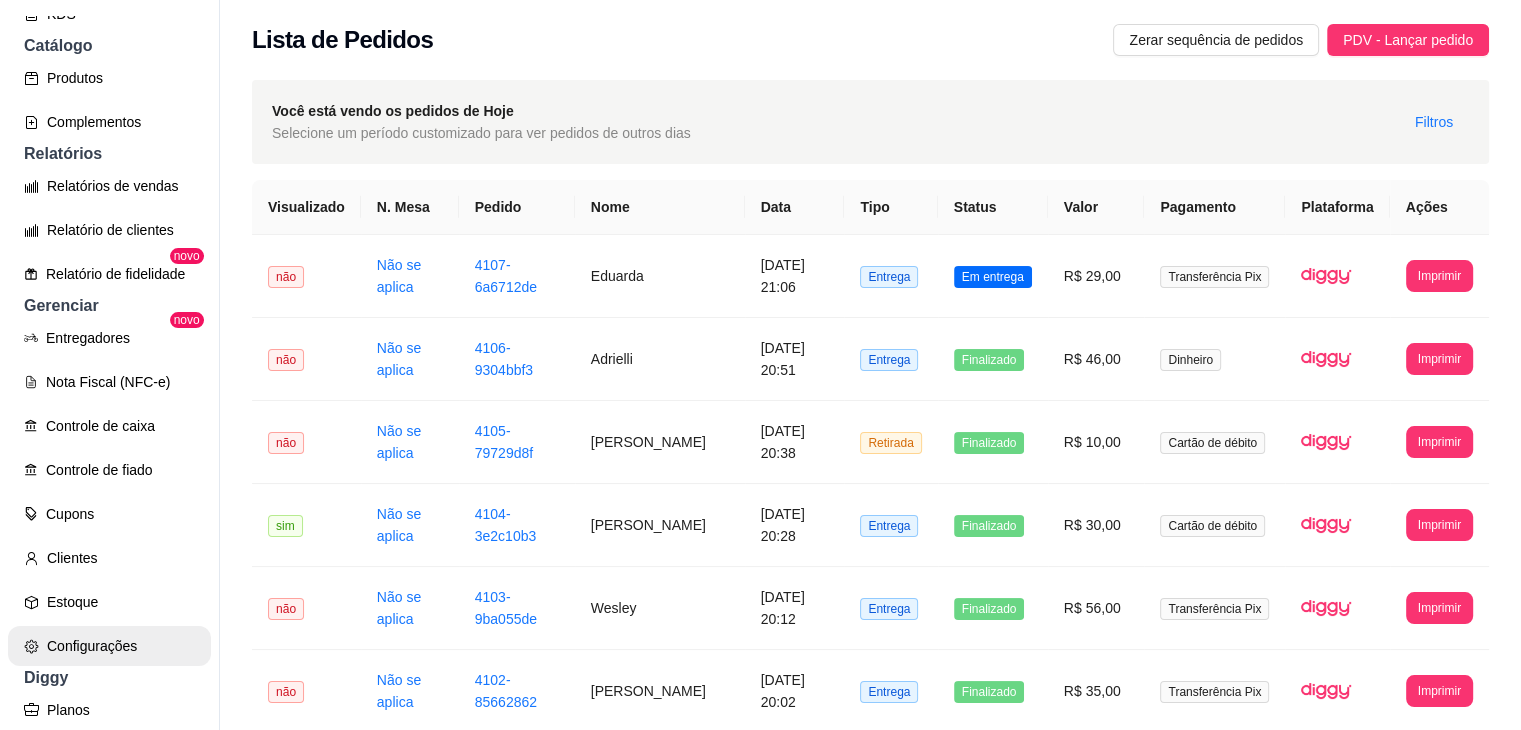 scroll, scrollTop: 500, scrollLeft: 0, axis: vertical 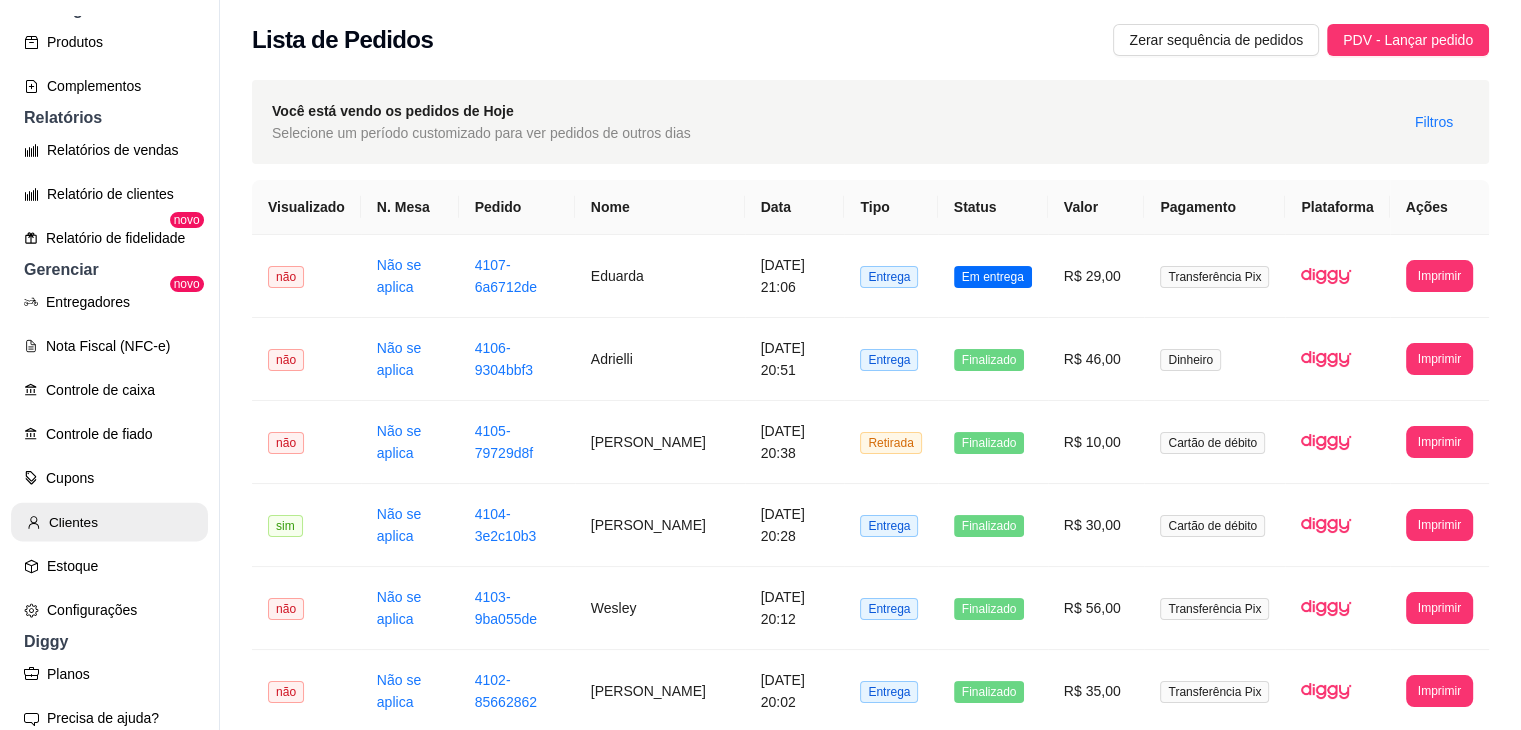 click on "Clientes" at bounding box center (109, 522) 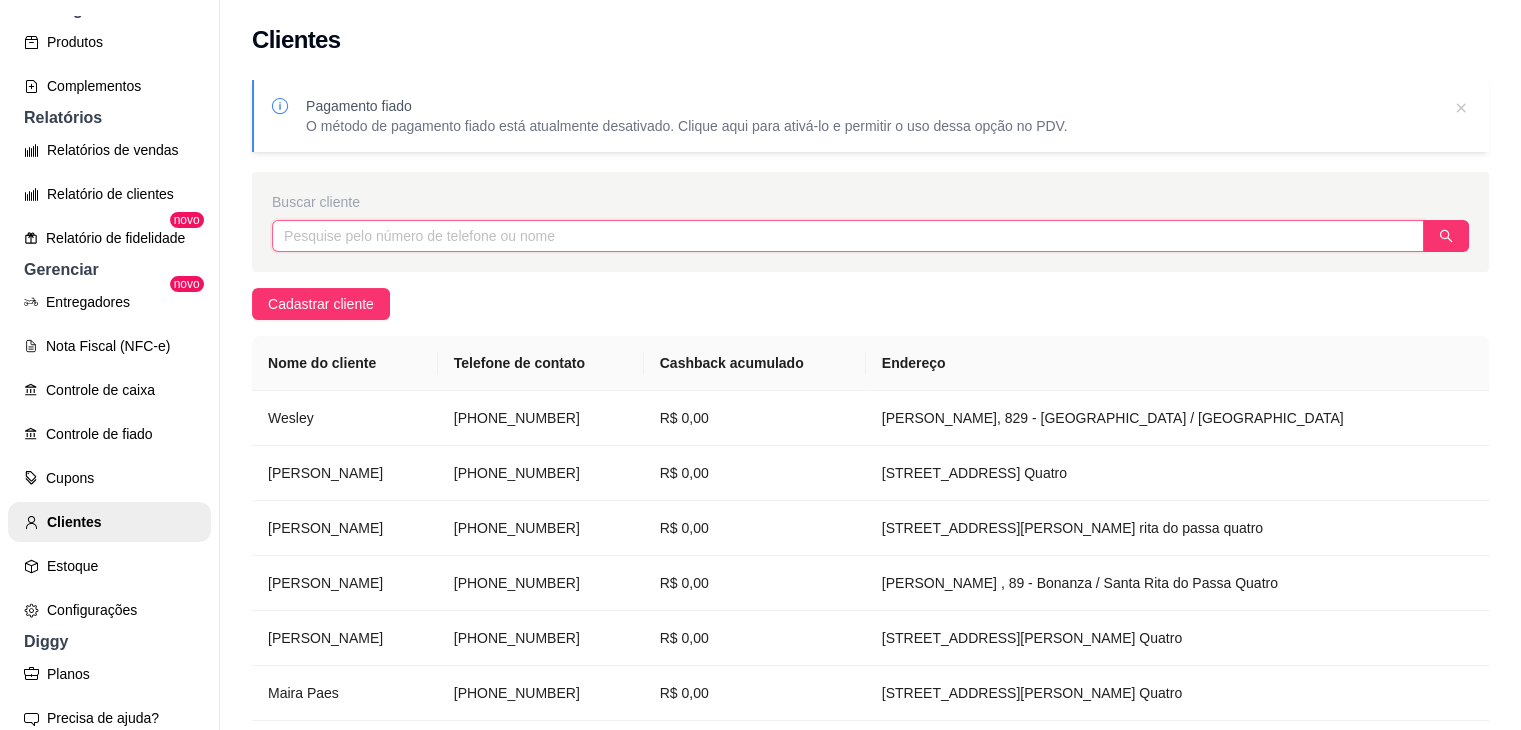 click at bounding box center [848, 236] 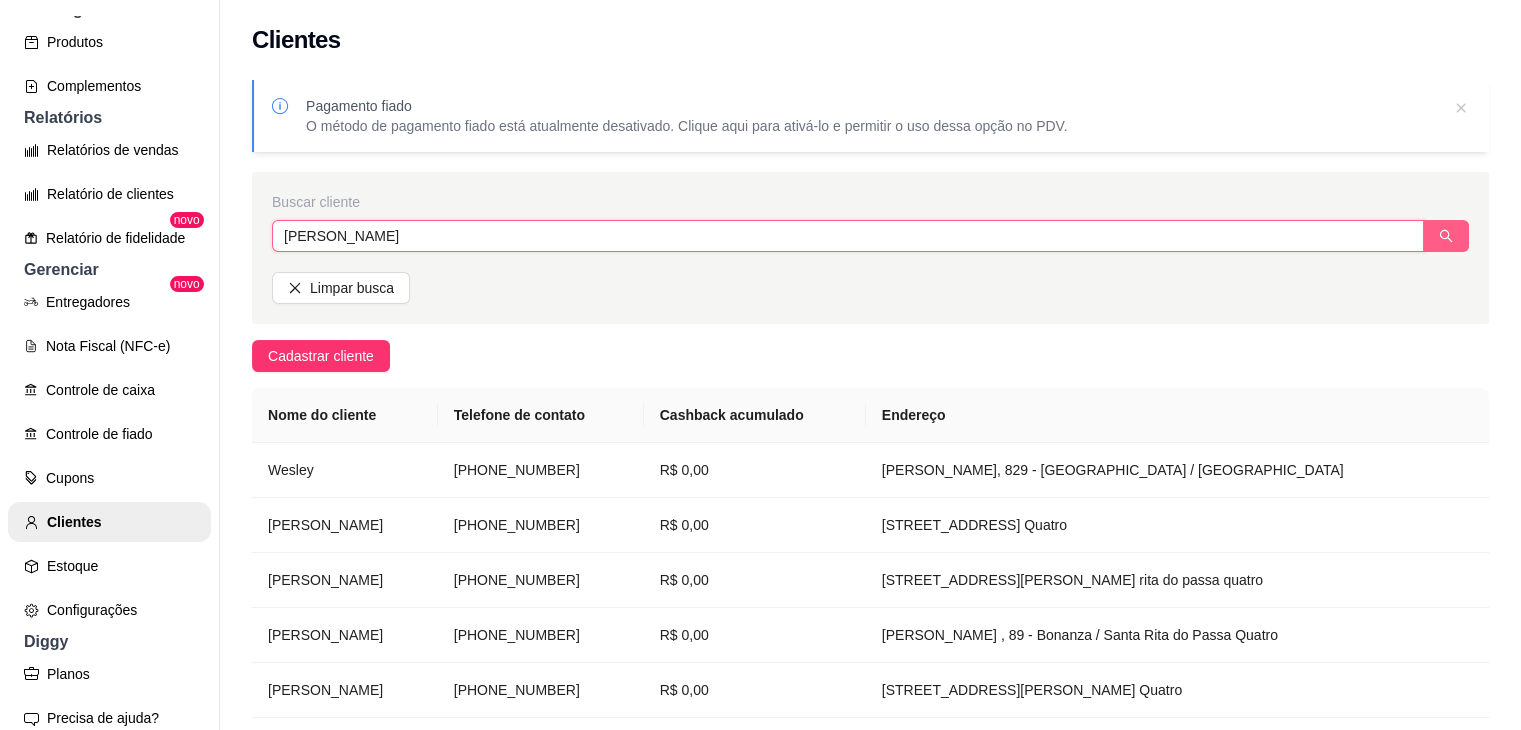 click at bounding box center [1446, 236] 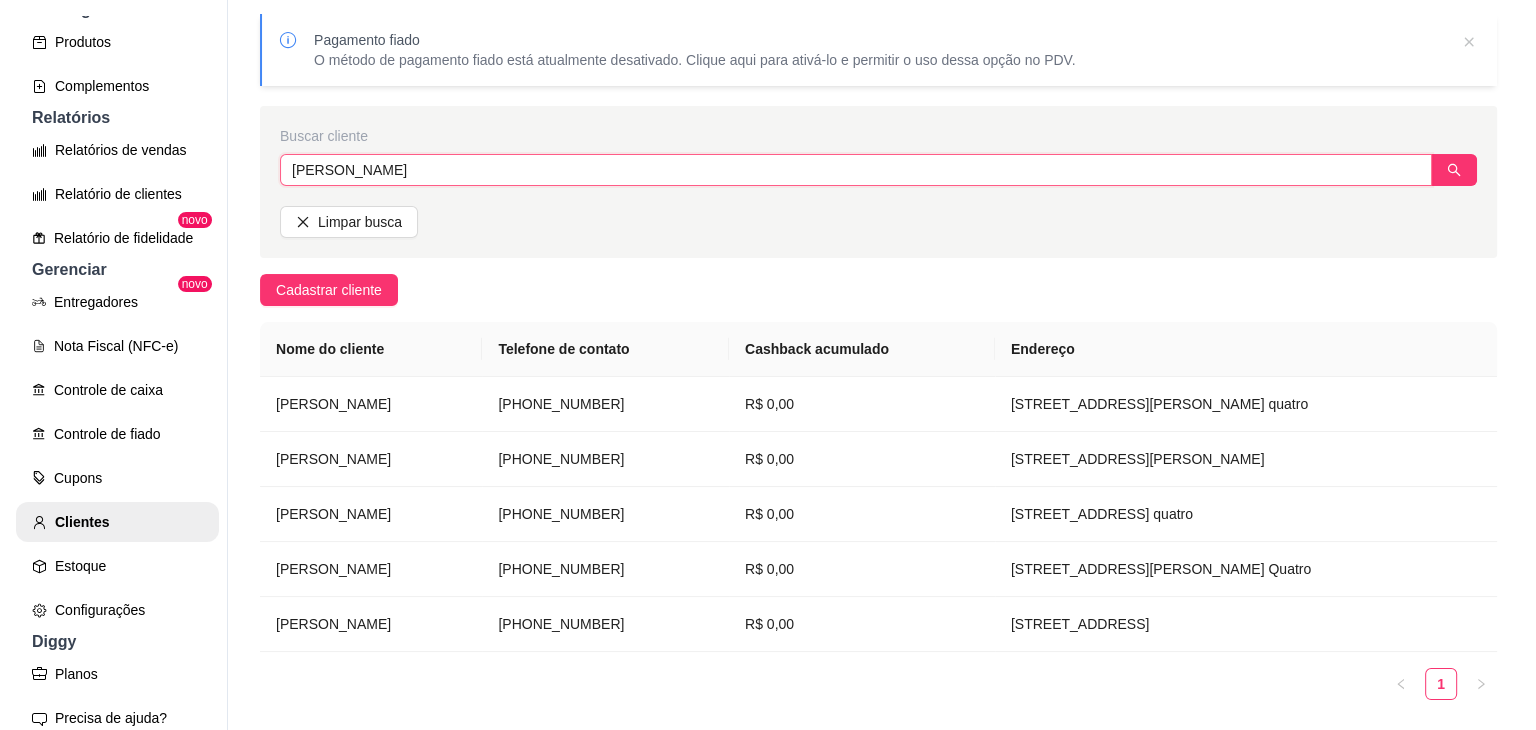 scroll, scrollTop: 100, scrollLeft: 0, axis: vertical 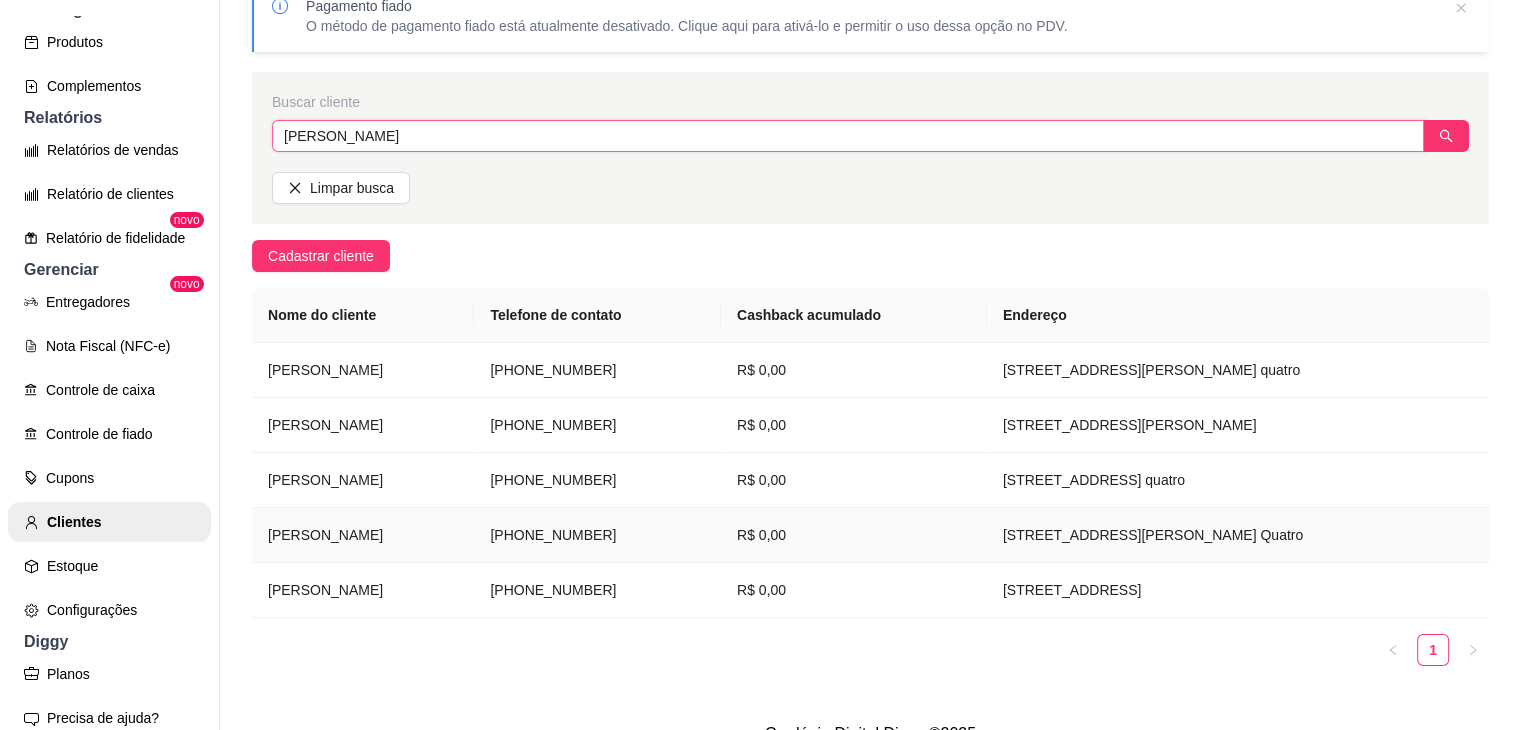 type on "[PERSON_NAME]" 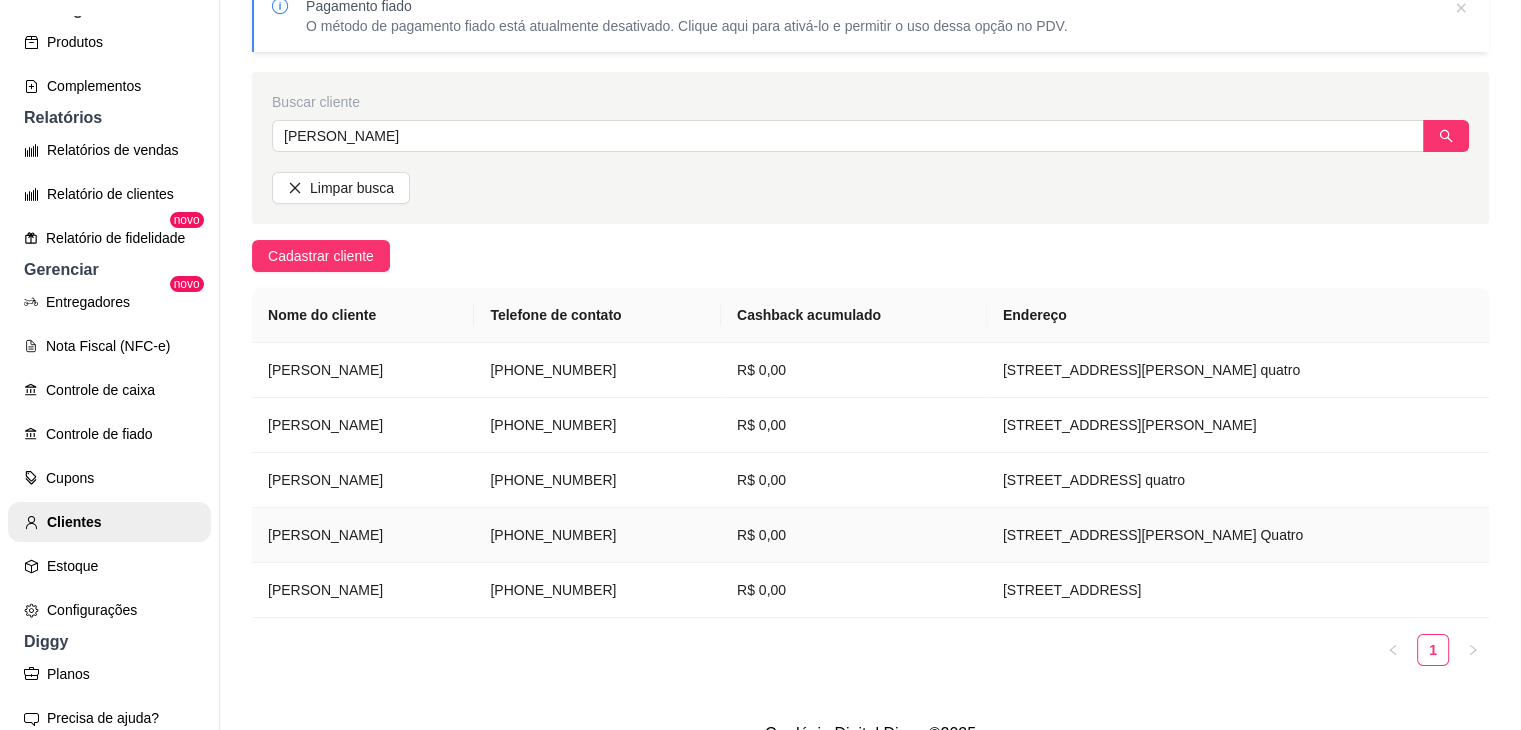 click on "[STREET_ADDRESS][PERSON_NAME] Quatro" at bounding box center (1238, 535) 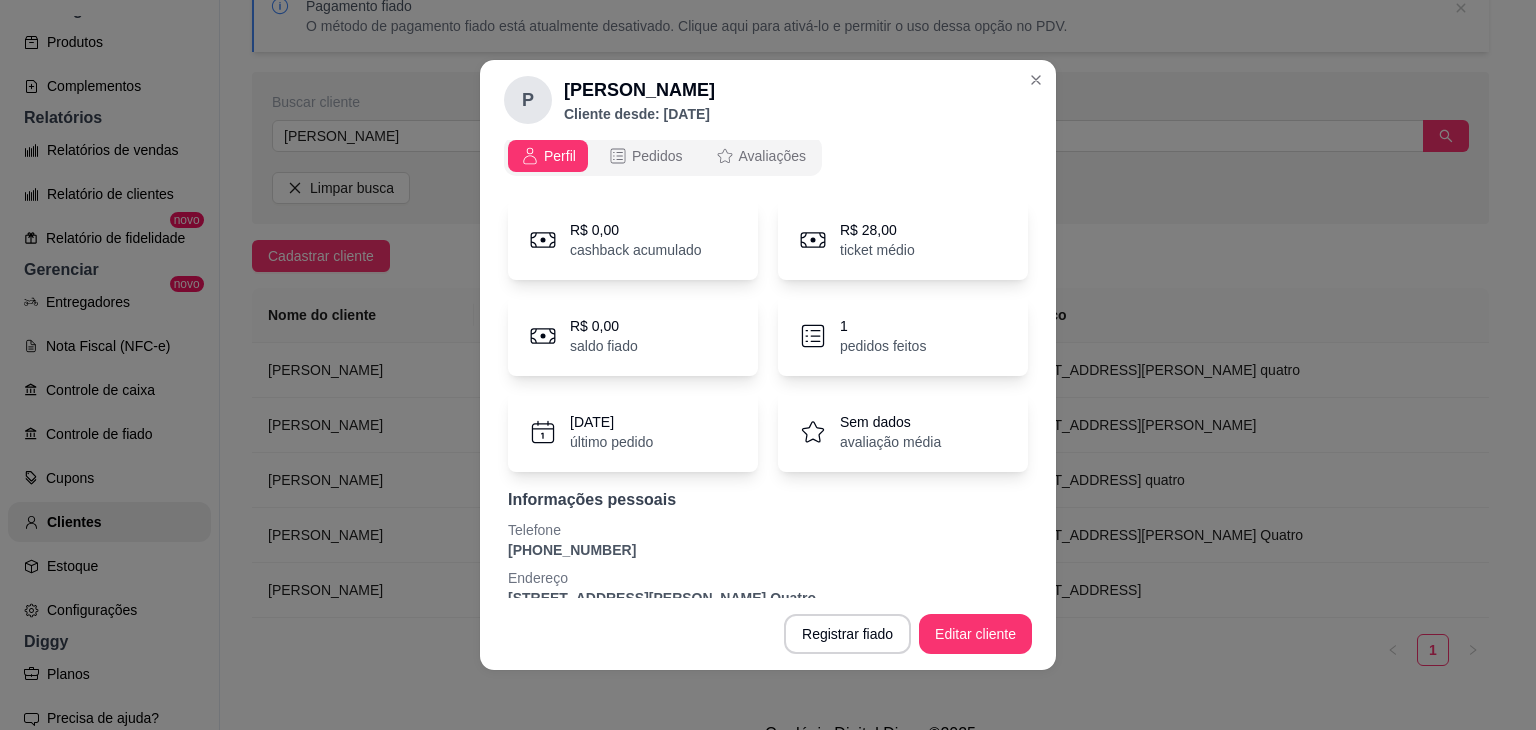 scroll, scrollTop: 0, scrollLeft: 0, axis: both 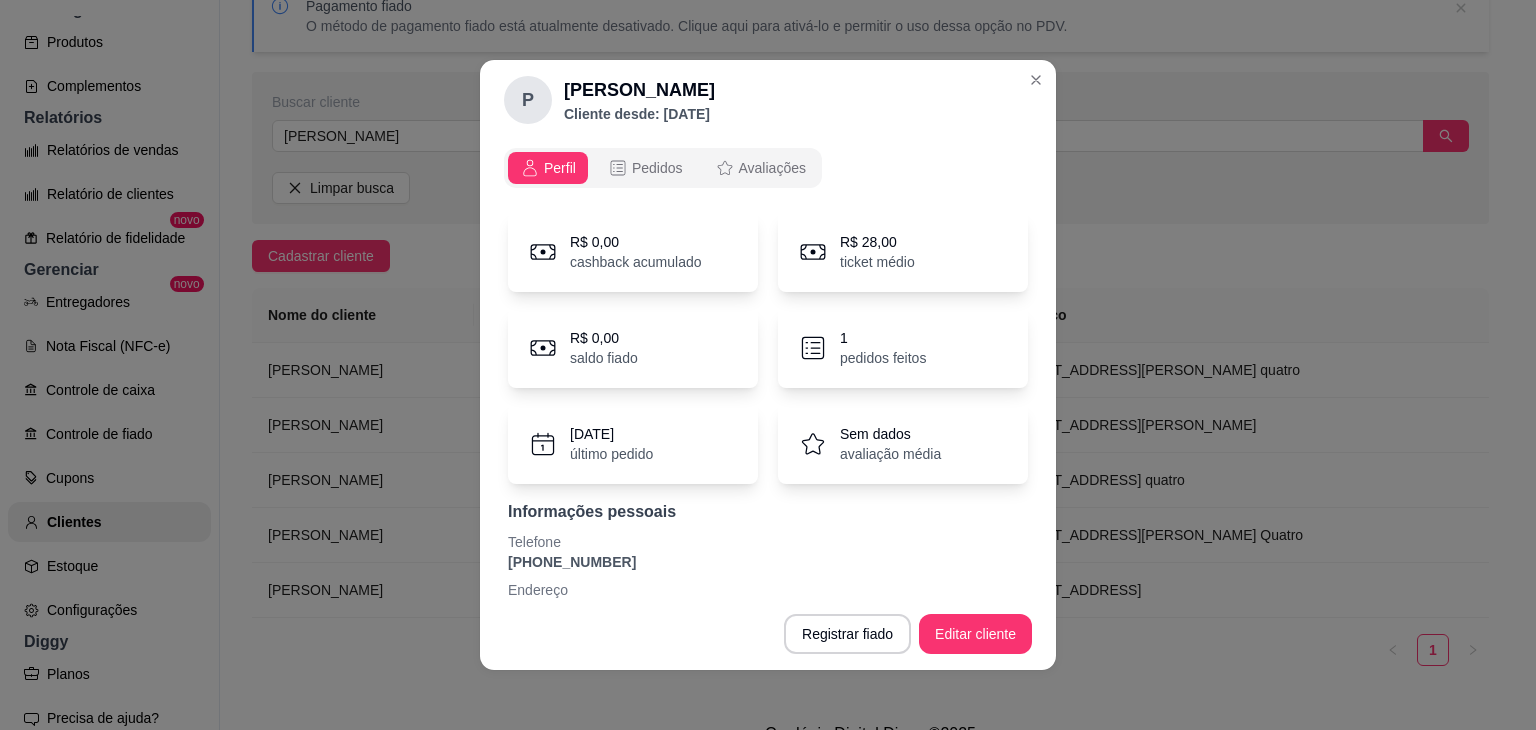 click on "1" at bounding box center [883, 338] 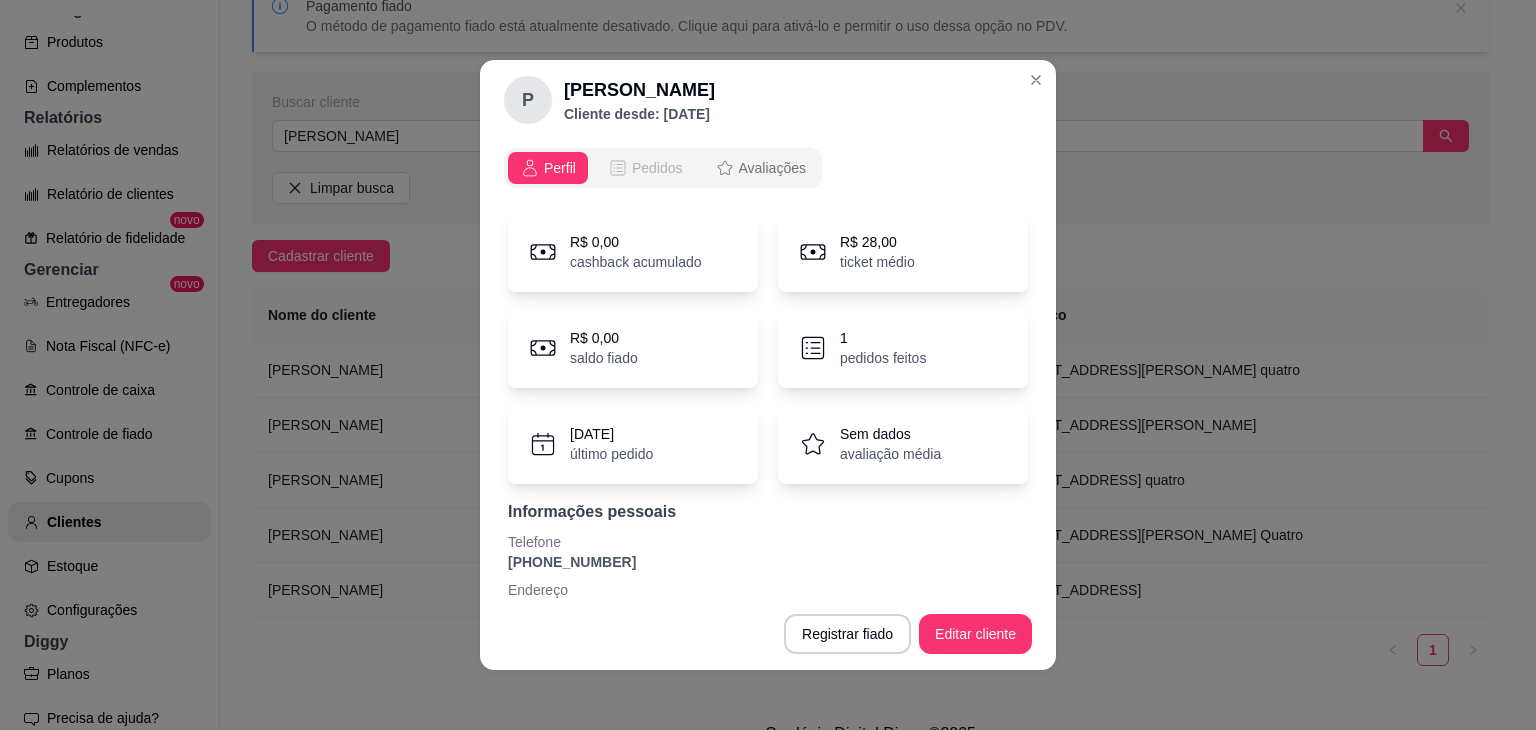 click on "Pedidos" at bounding box center [657, 168] 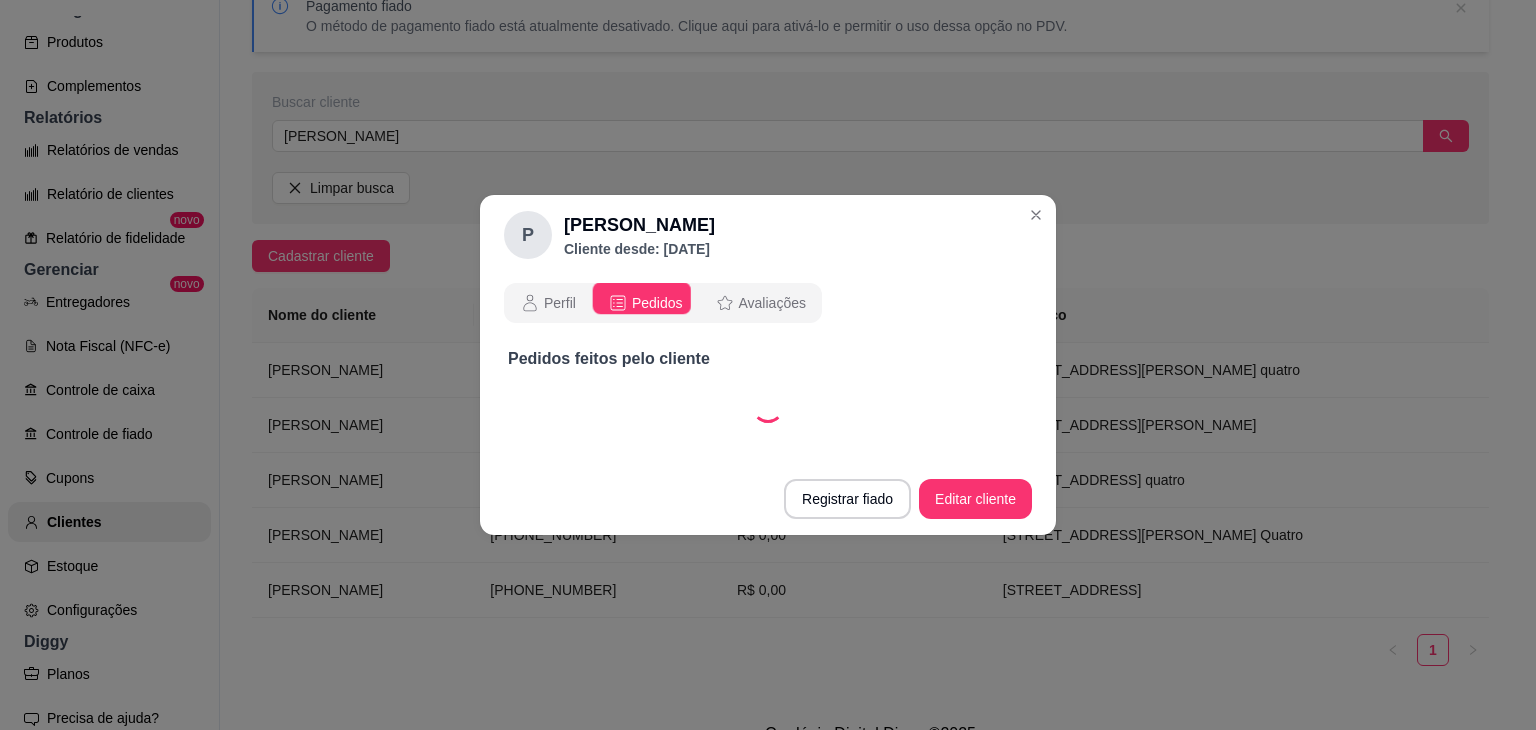select on "30" 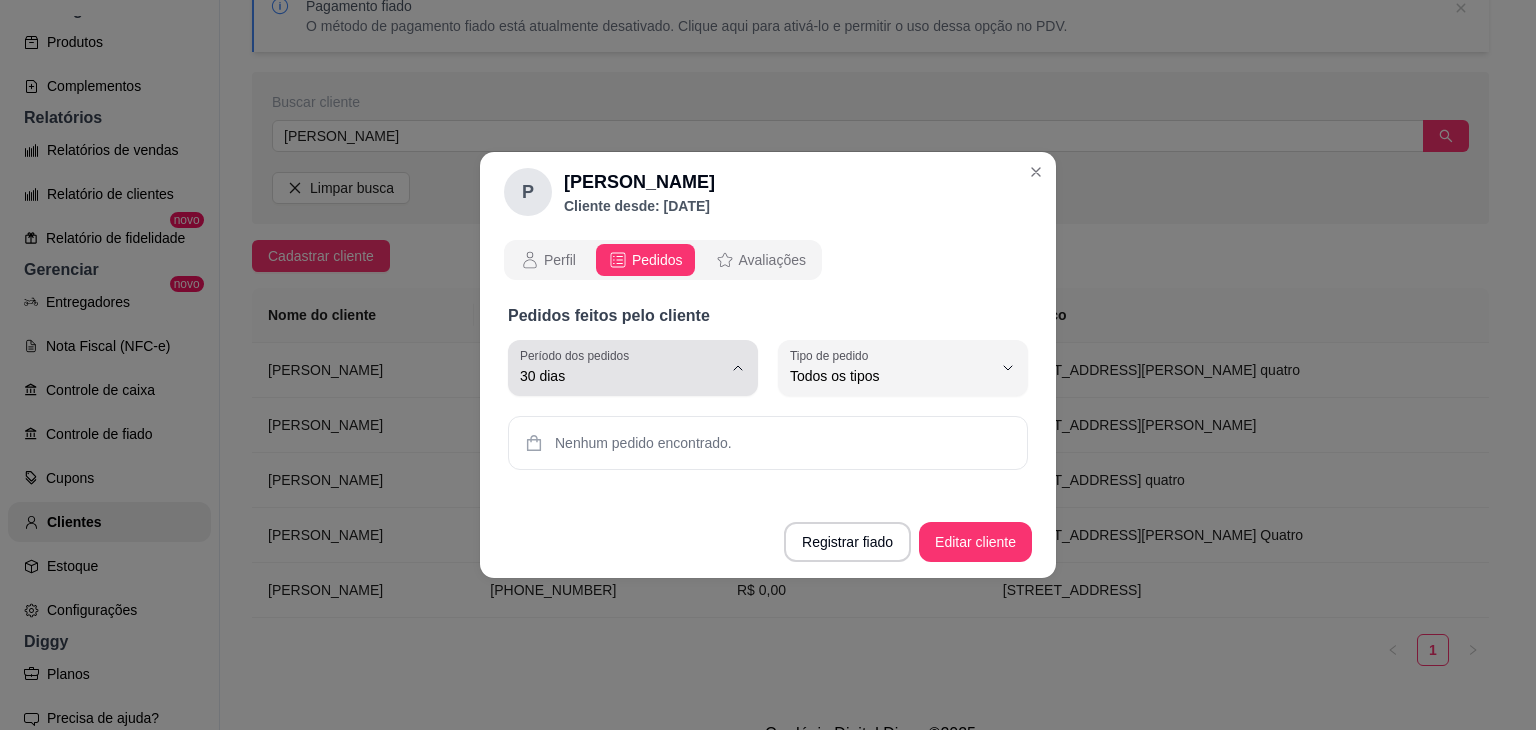 click on "30 dias" at bounding box center (621, 376) 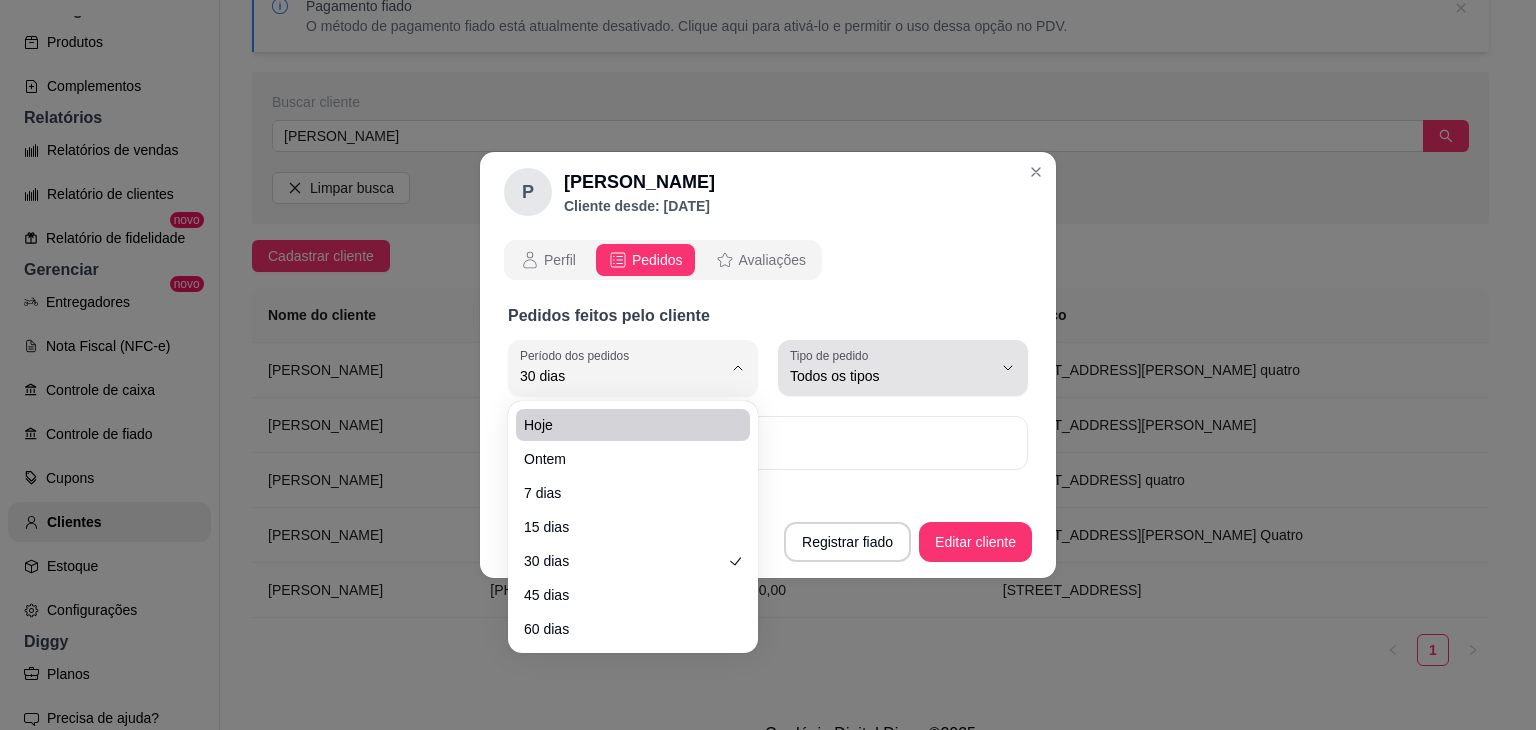click on "Todos os tipos" at bounding box center (891, 376) 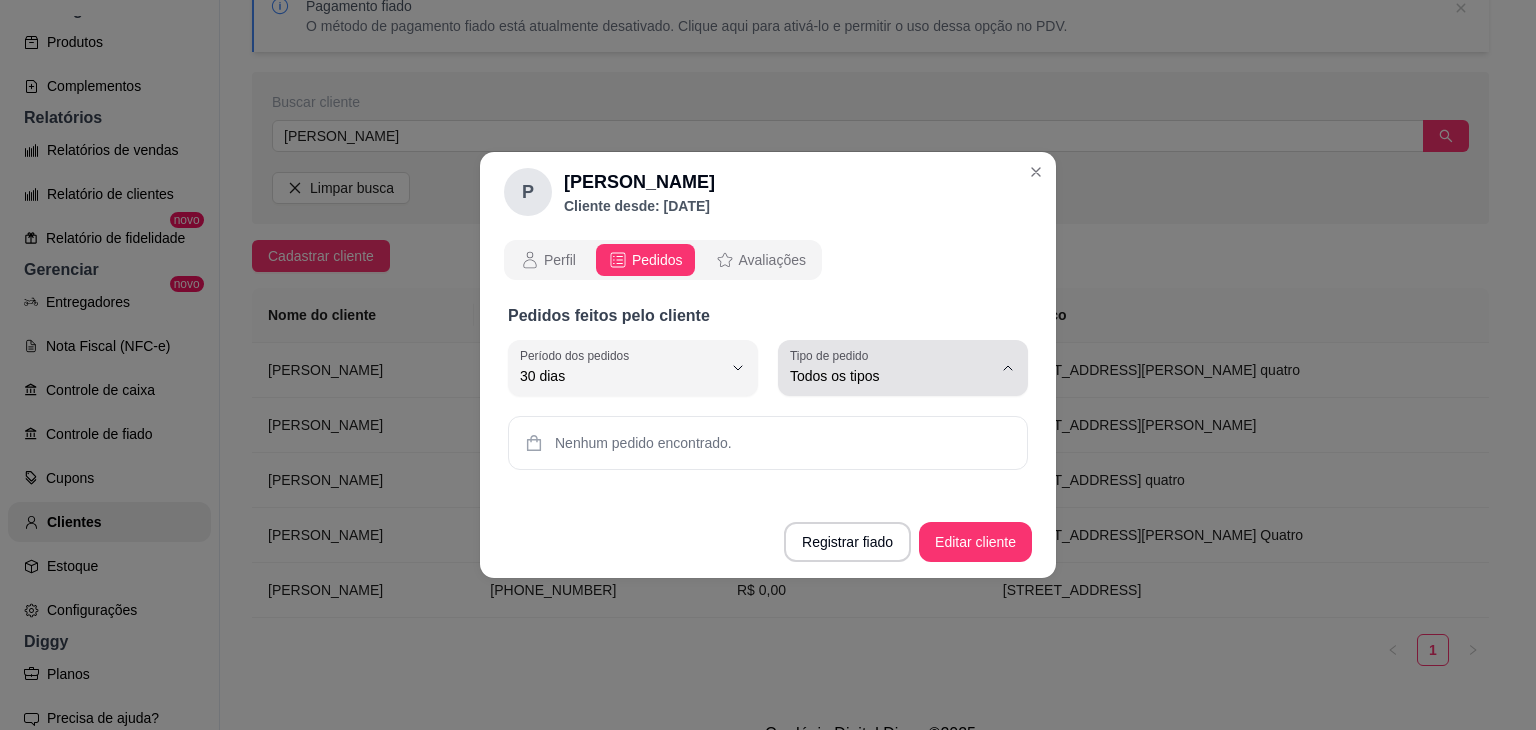 click on "Todos os tipos" at bounding box center (891, 376) 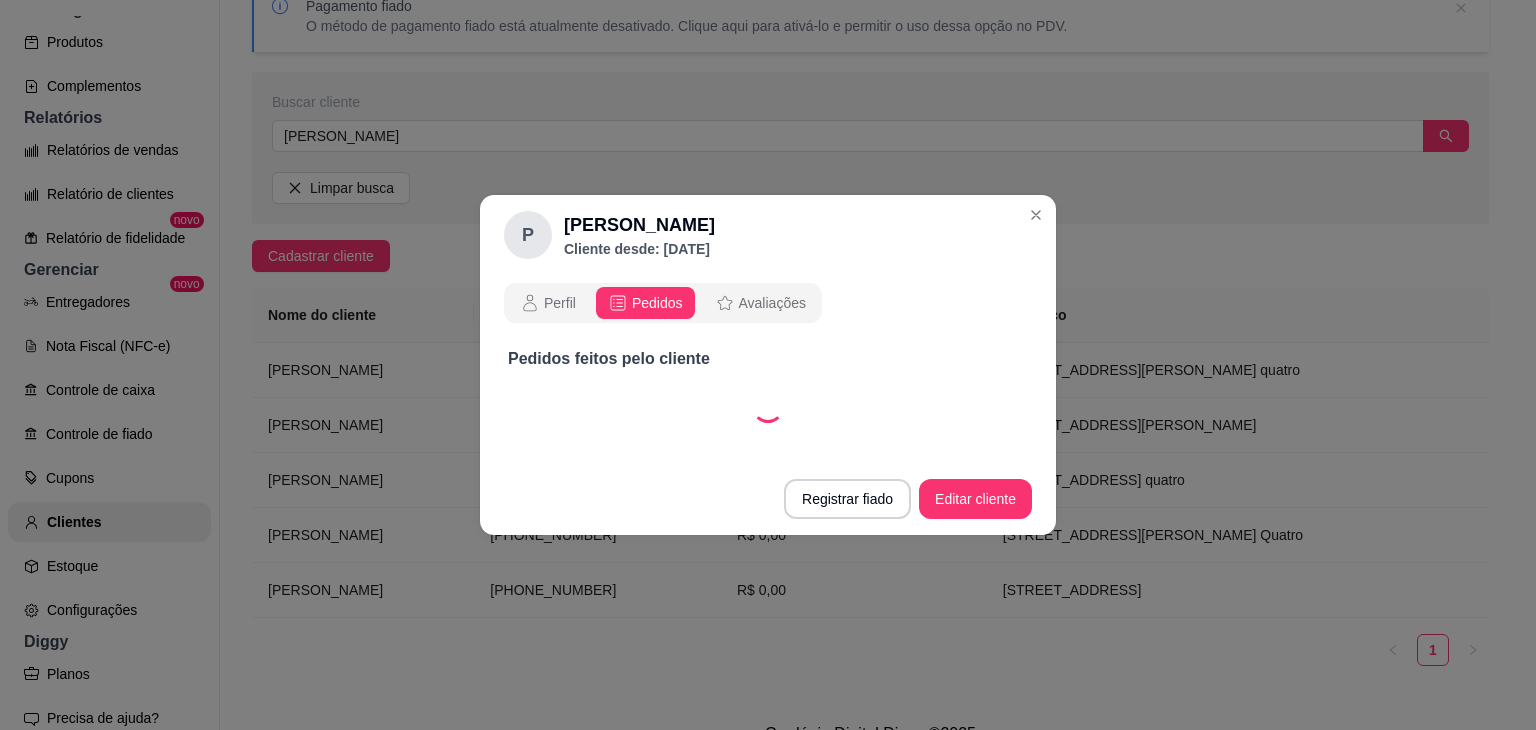 select on "30" 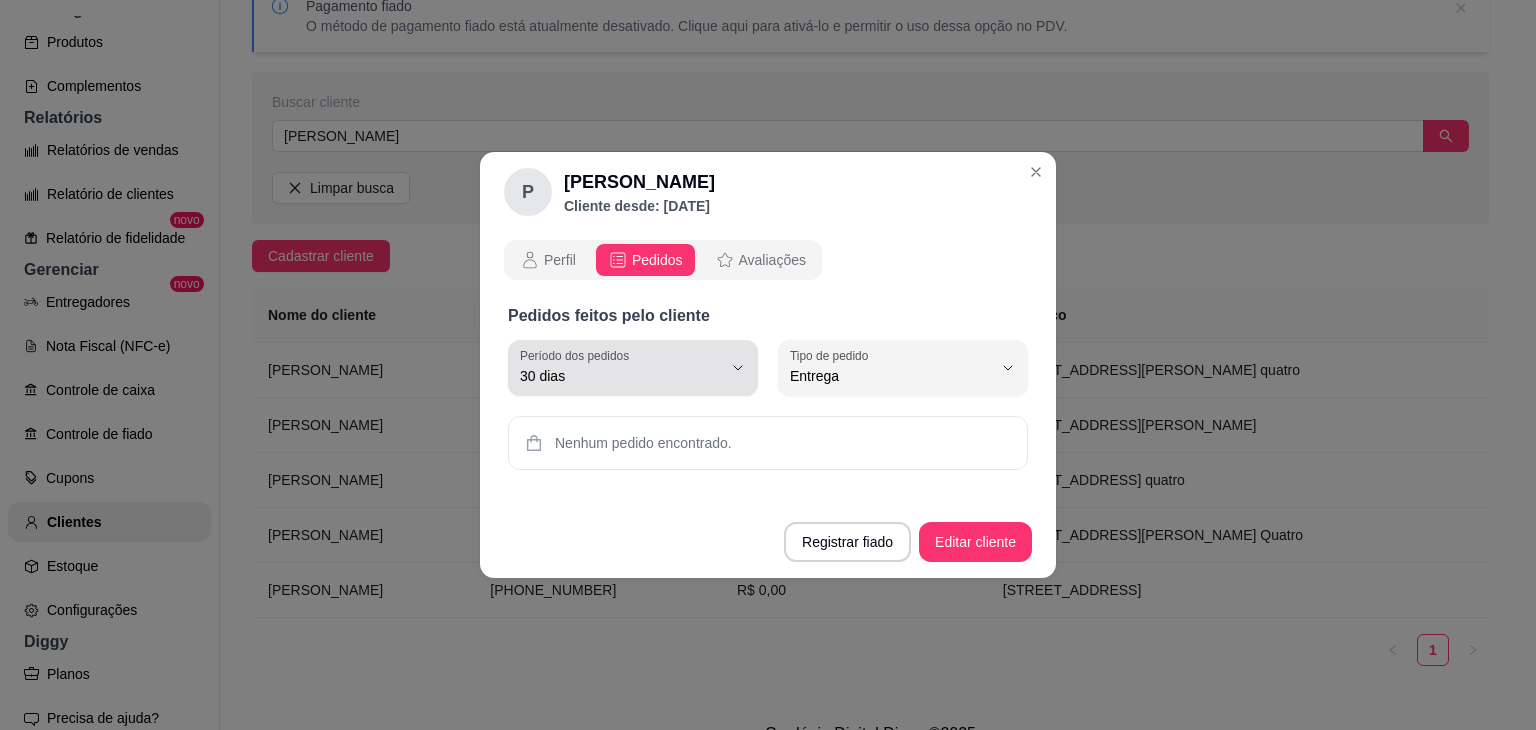 click on "30 dias" at bounding box center [621, 376] 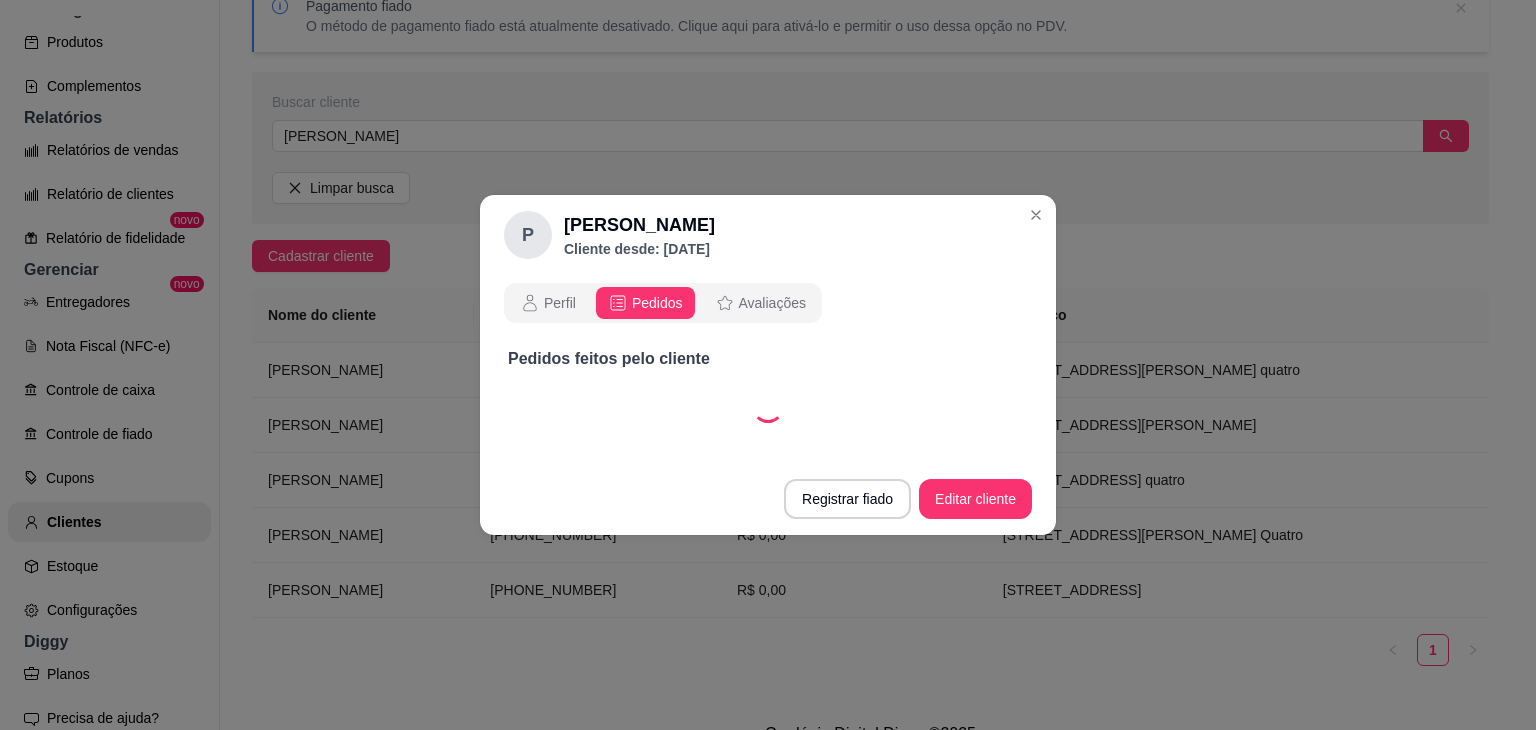 select on "60" 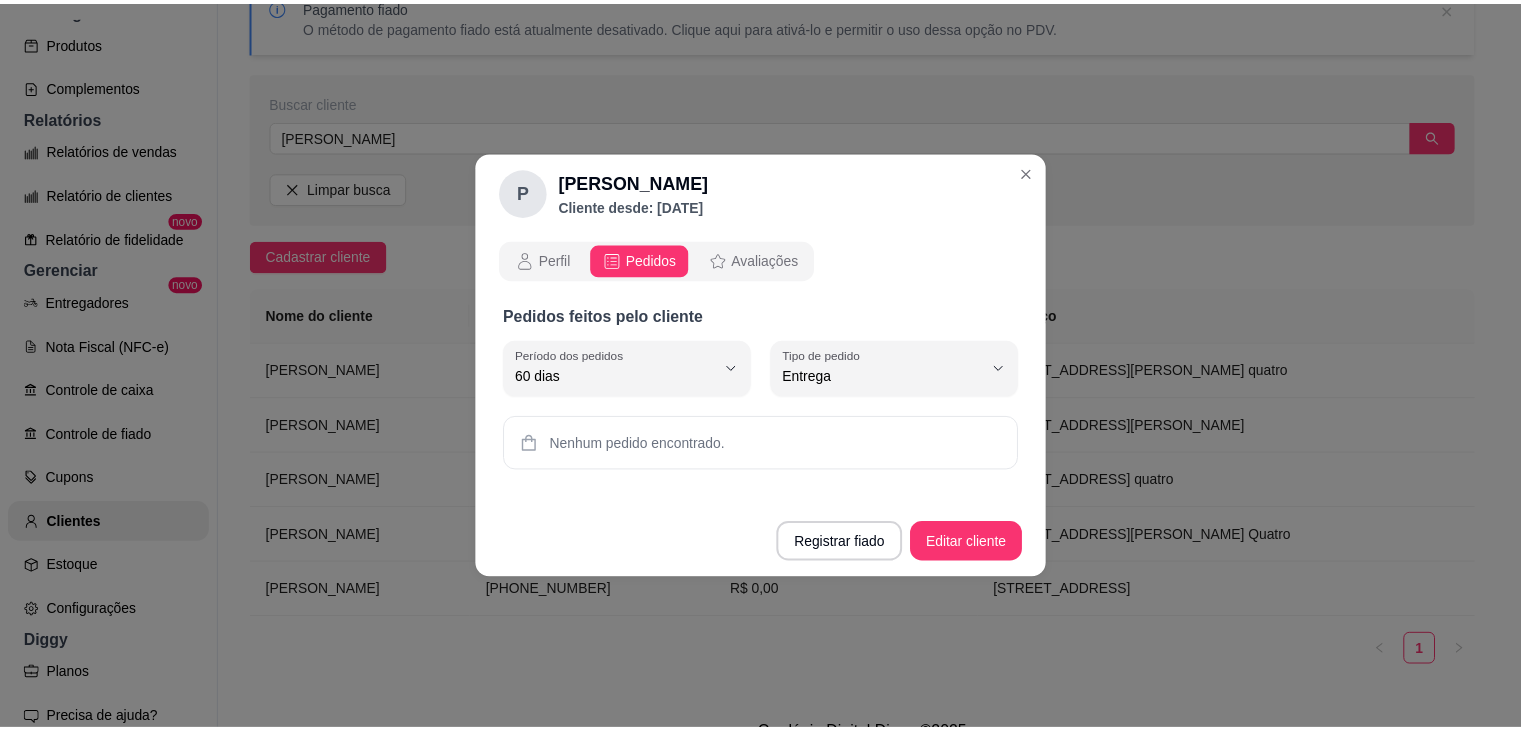 scroll, scrollTop: 19, scrollLeft: 0, axis: vertical 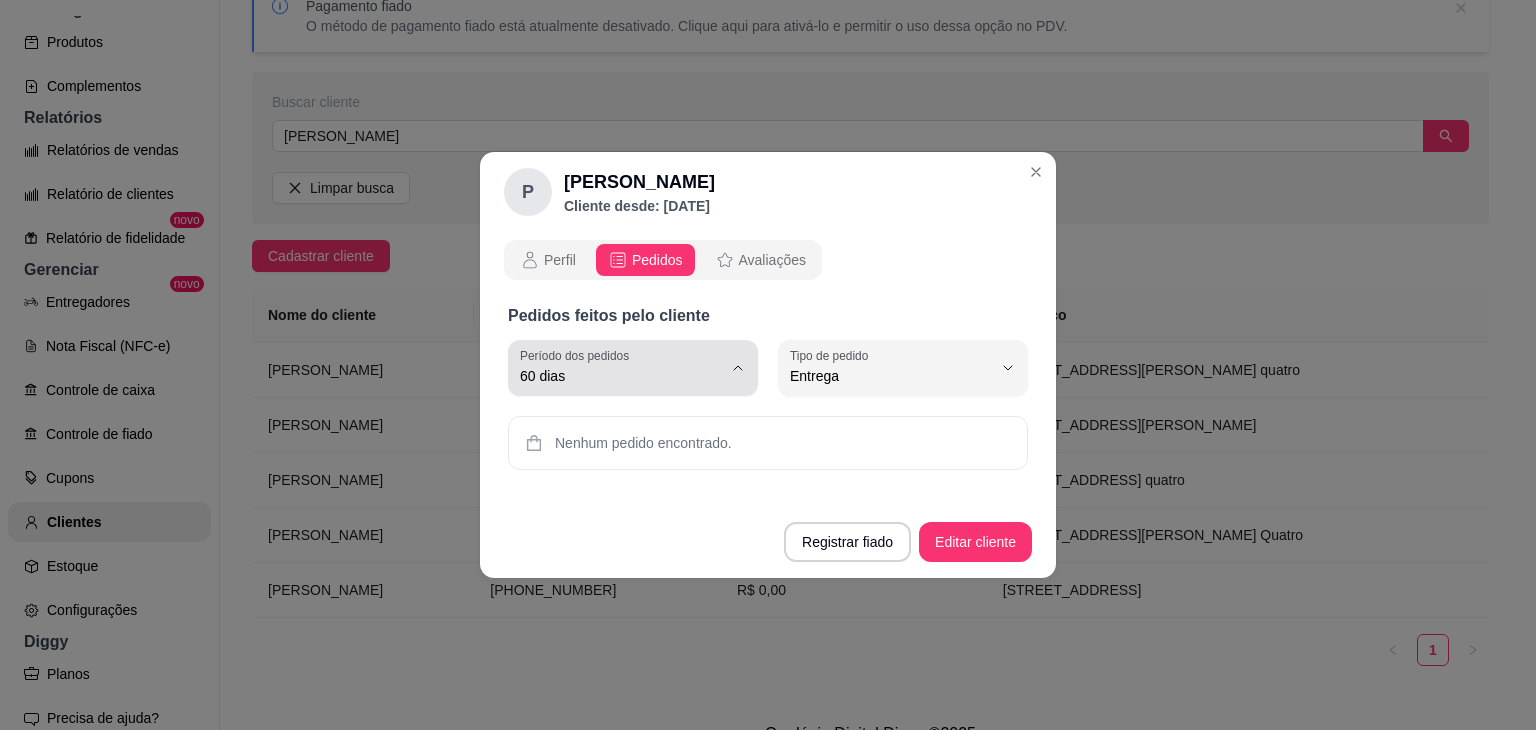 click on "Período dos pedidos 60 dias" at bounding box center (633, 368) 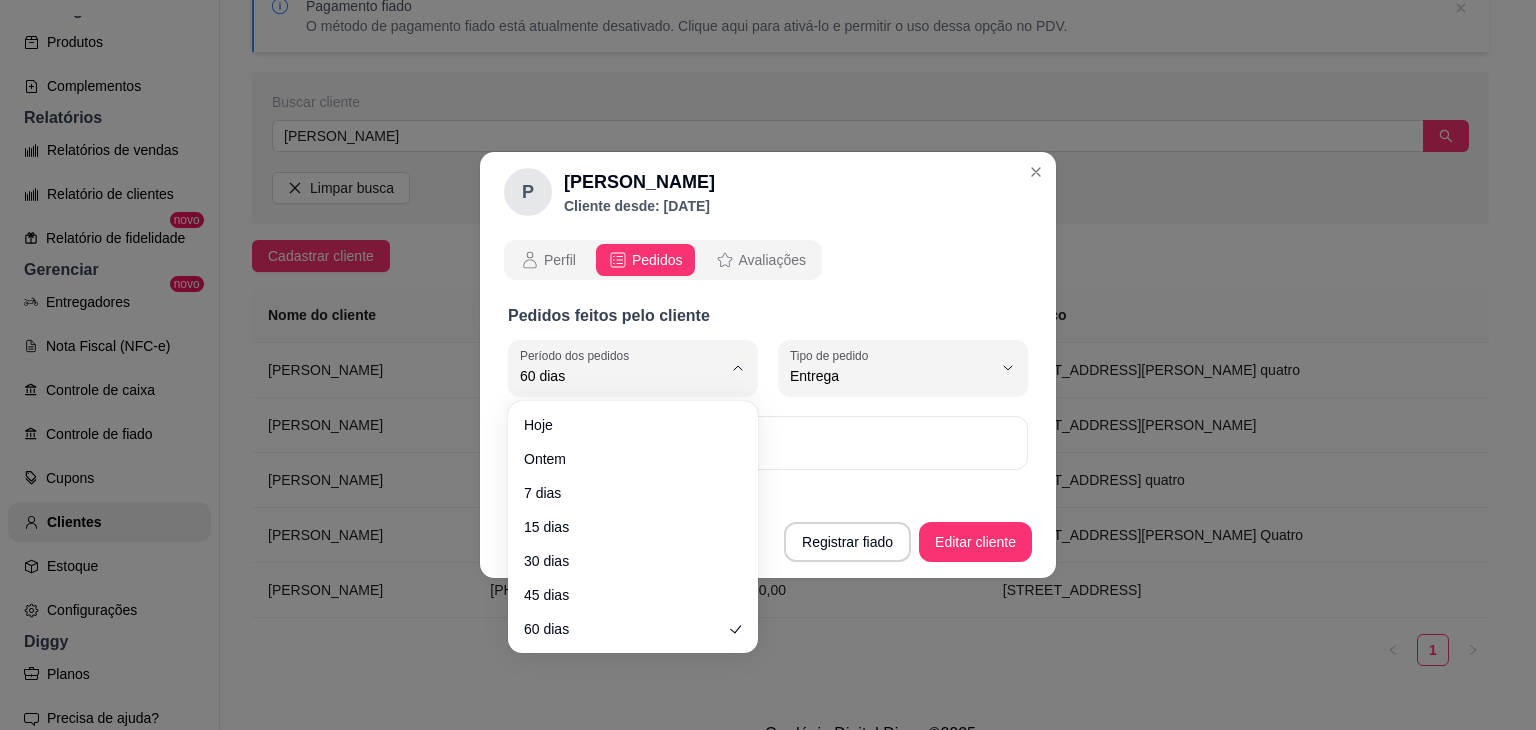 click on "Hoje Ontem 7 dias 15 dias 30 dias 45 dias 60 dias" at bounding box center [633, 527] 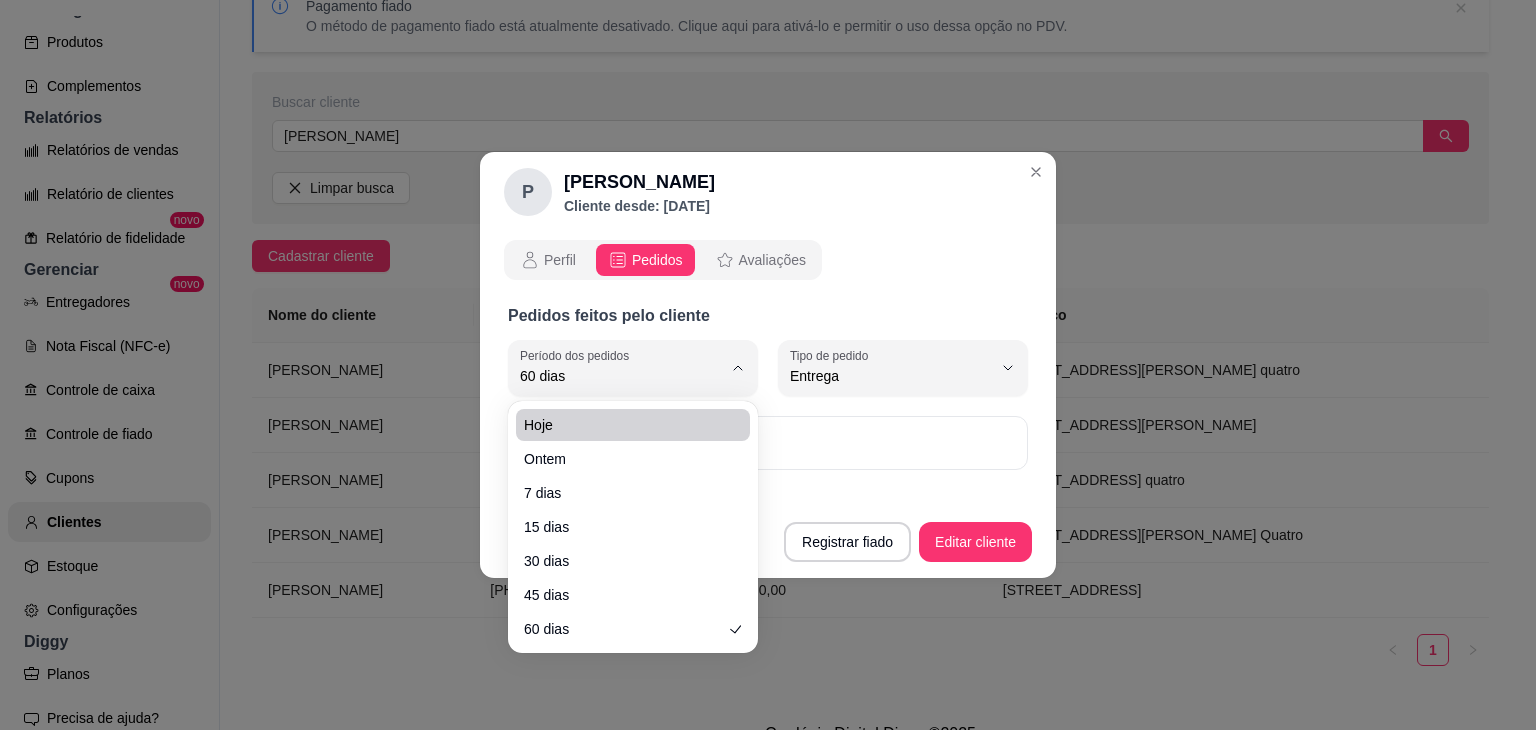 click on "Avaliações" at bounding box center [772, 260] 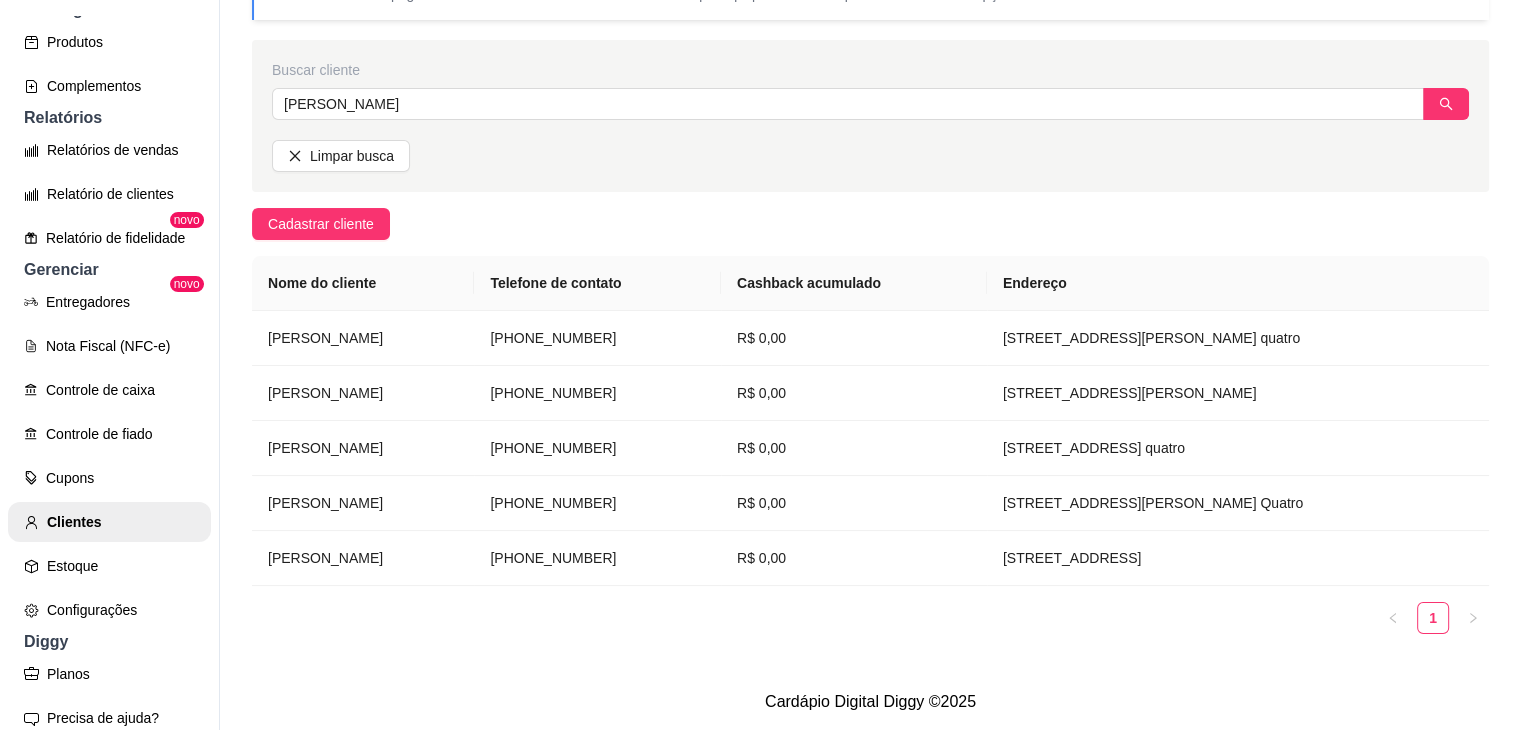 scroll, scrollTop: 146, scrollLeft: 0, axis: vertical 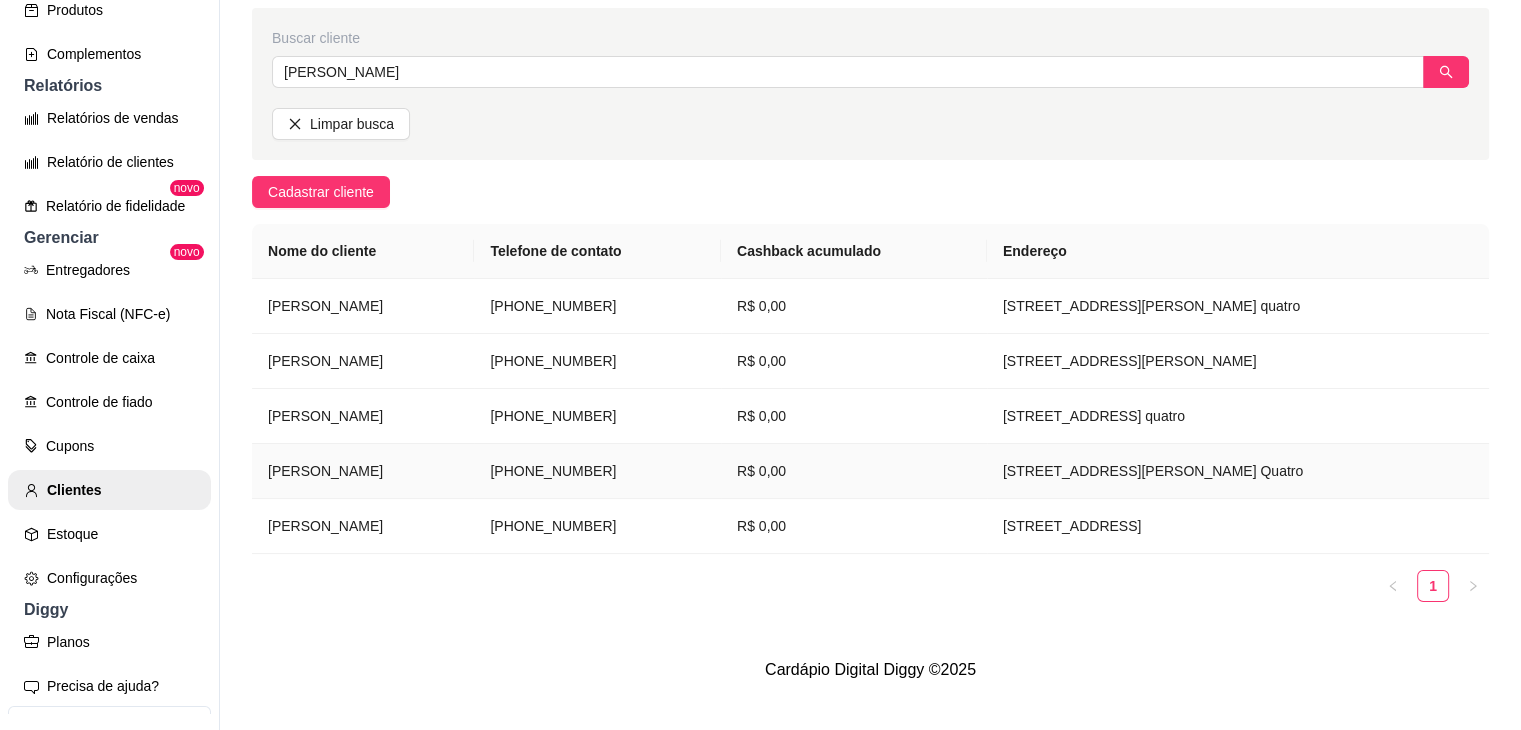 click on "[STREET_ADDRESS][PERSON_NAME] Quatro" at bounding box center [1238, 471] 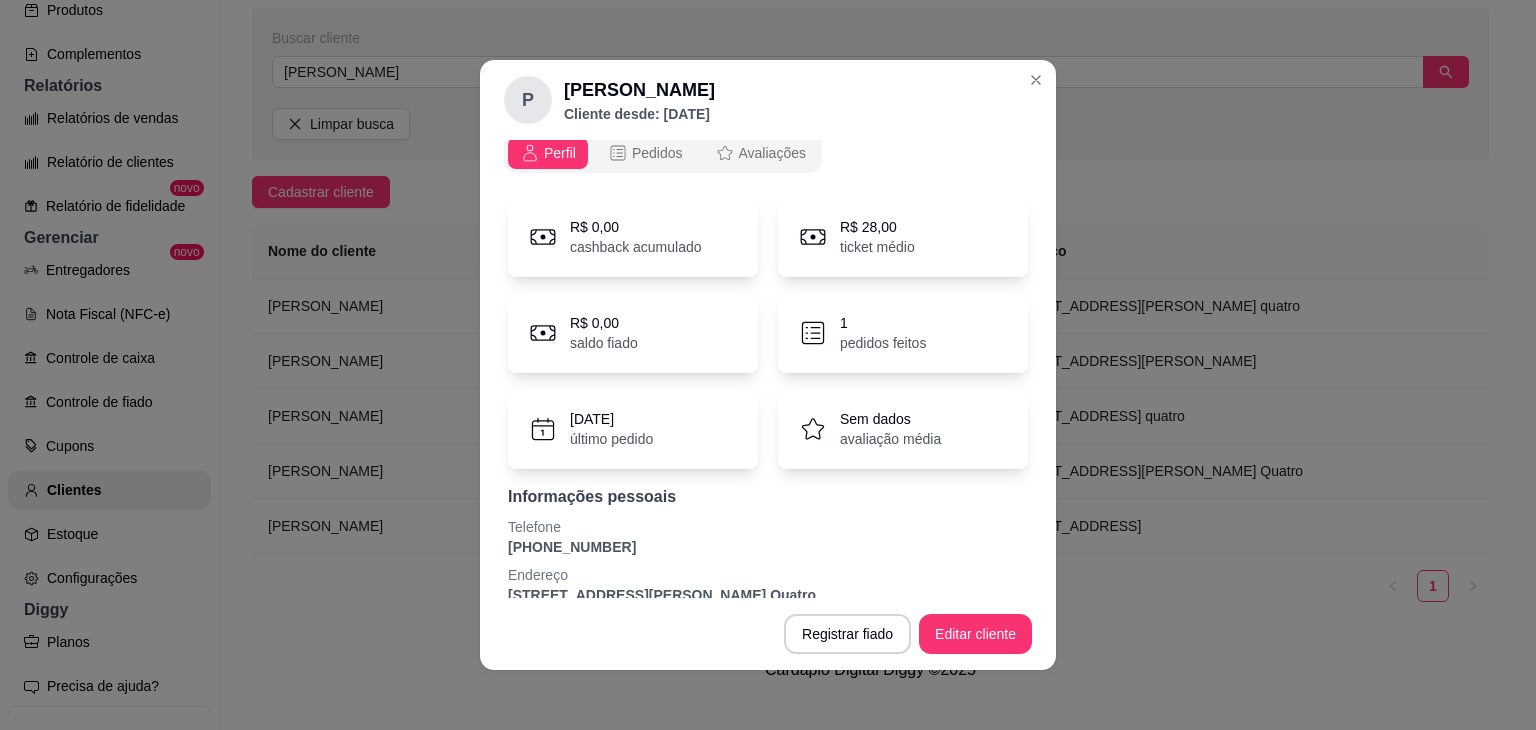scroll, scrollTop: 0, scrollLeft: 0, axis: both 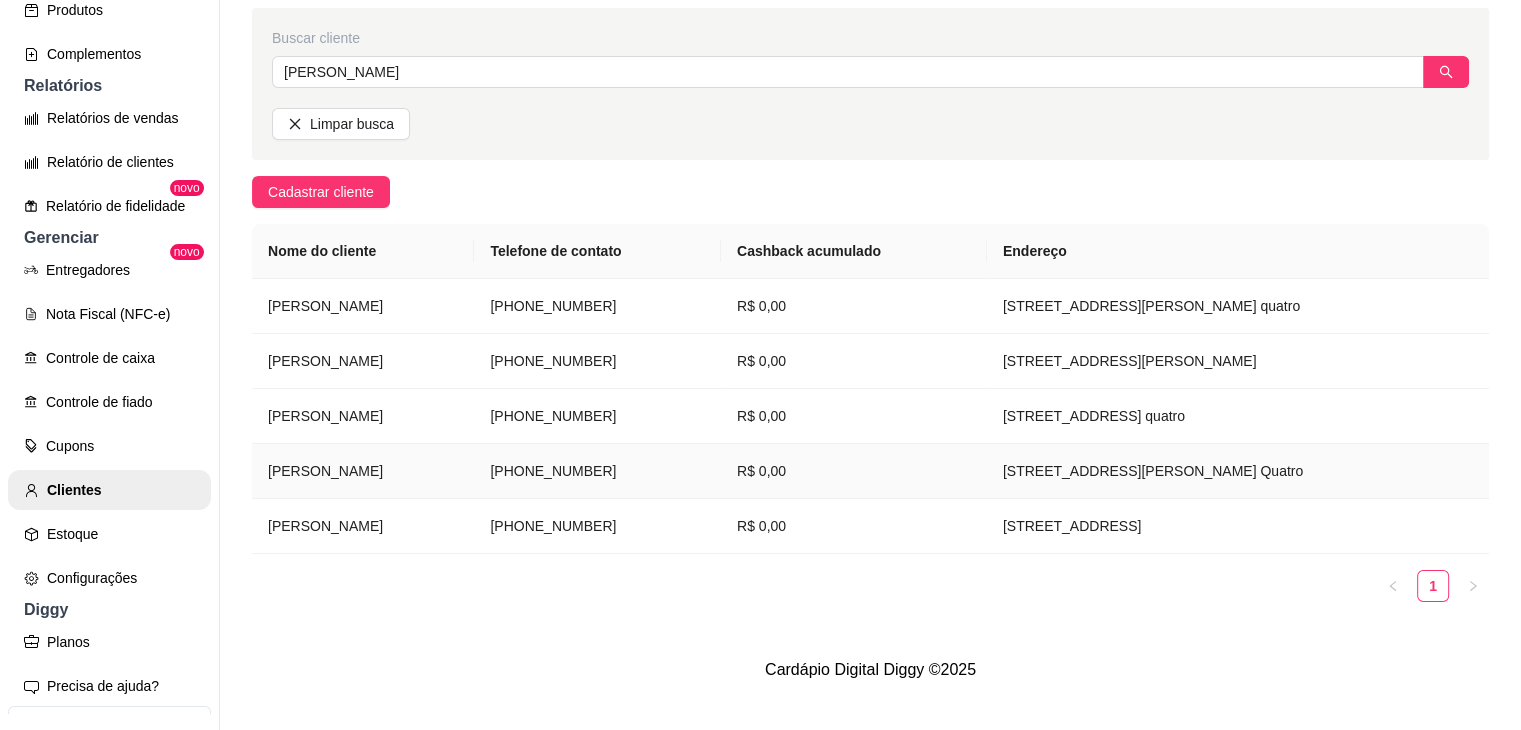 click on "R$ 0,00" at bounding box center (854, 471) 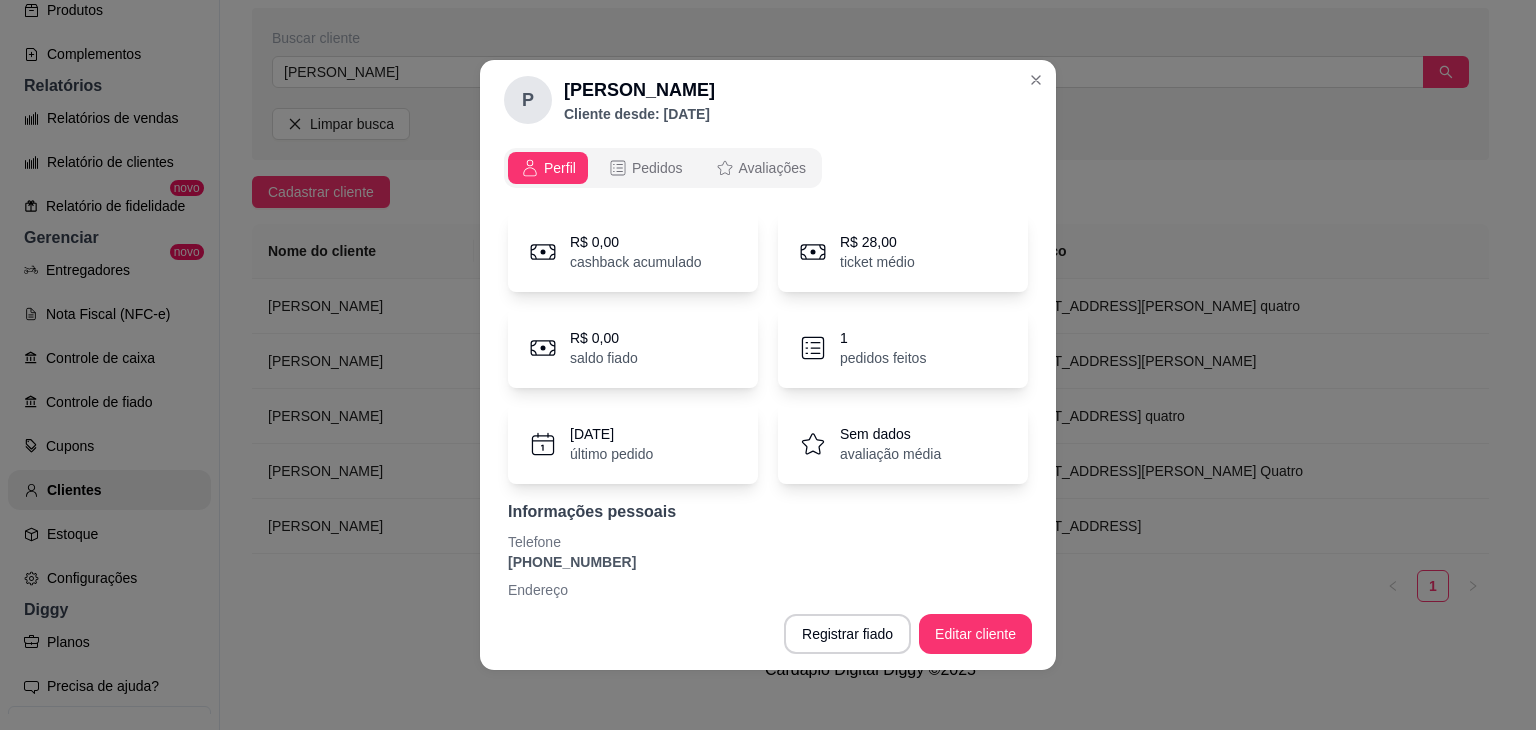 scroll, scrollTop: 42, scrollLeft: 0, axis: vertical 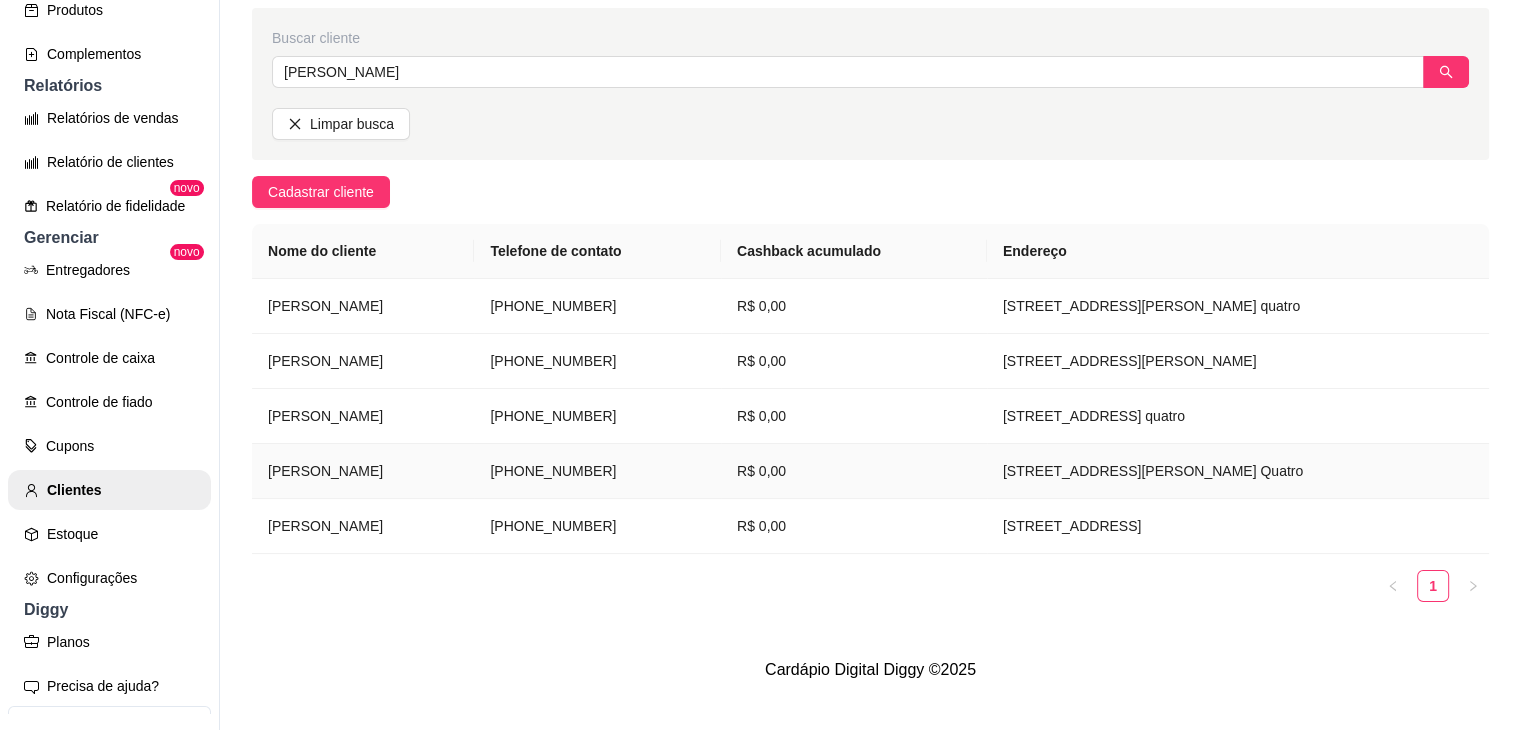 click on "[PHONE_NUMBER]" at bounding box center [597, 471] 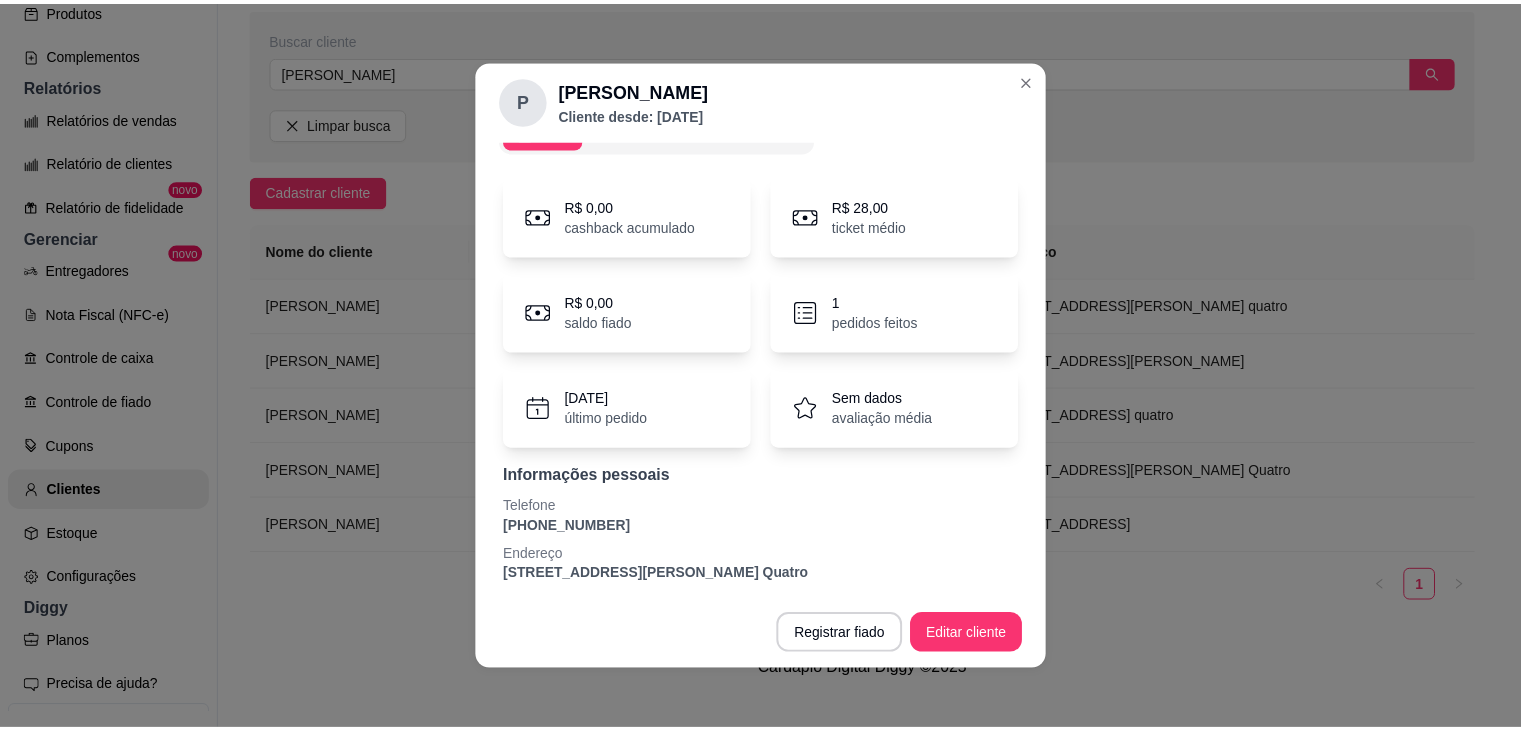 scroll, scrollTop: 42, scrollLeft: 0, axis: vertical 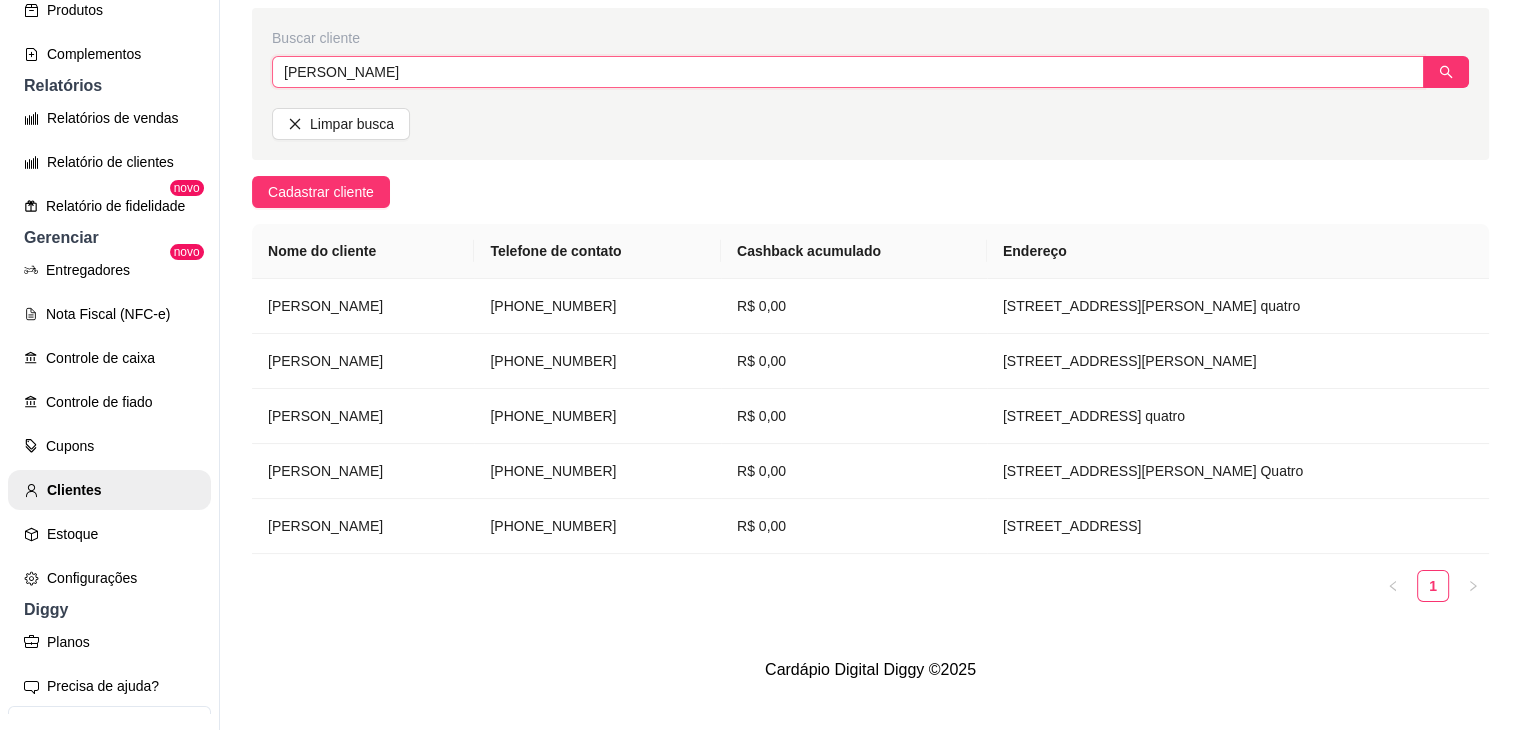 click on "[PERSON_NAME]" at bounding box center [848, 72] 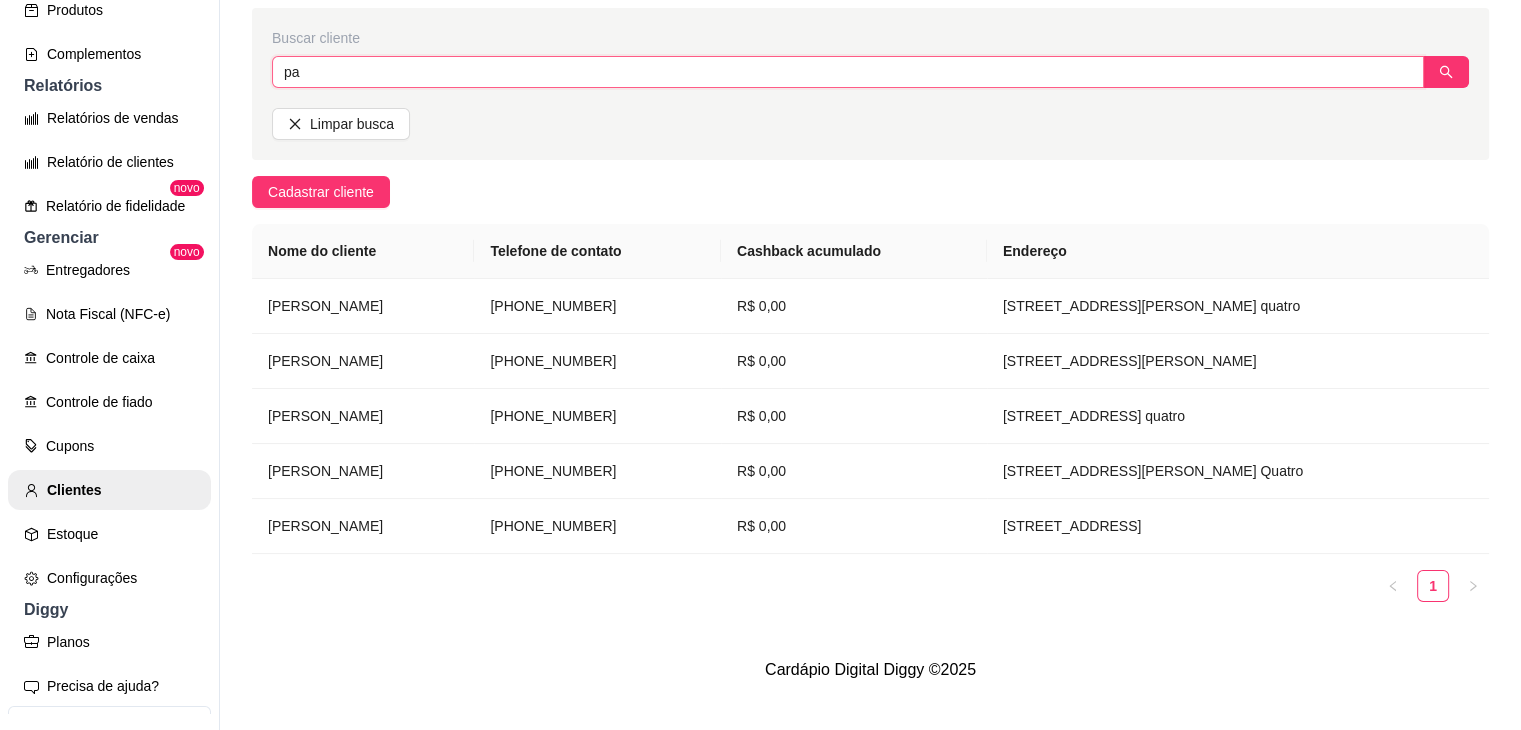 type on "p" 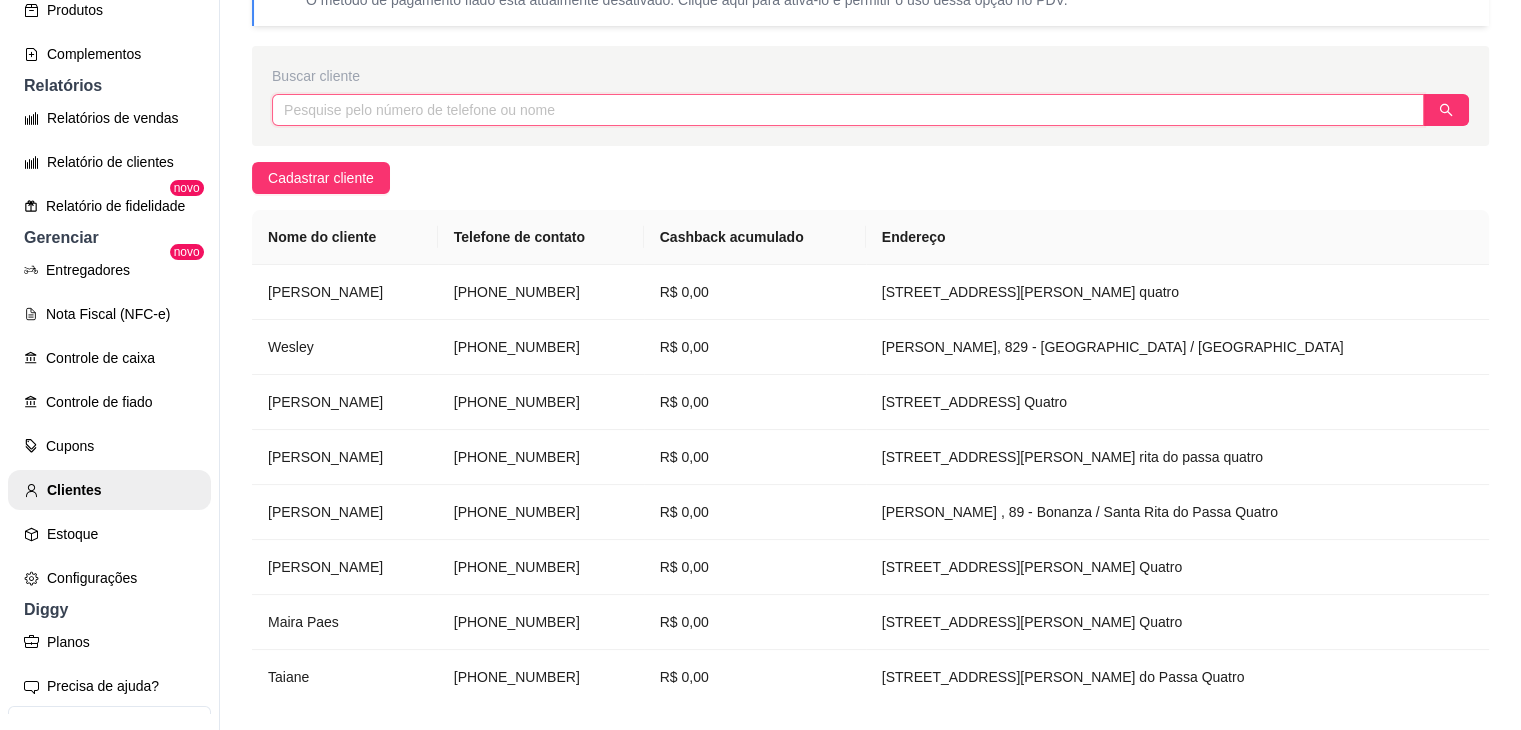 scroll, scrollTop: 146, scrollLeft: 0, axis: vertical 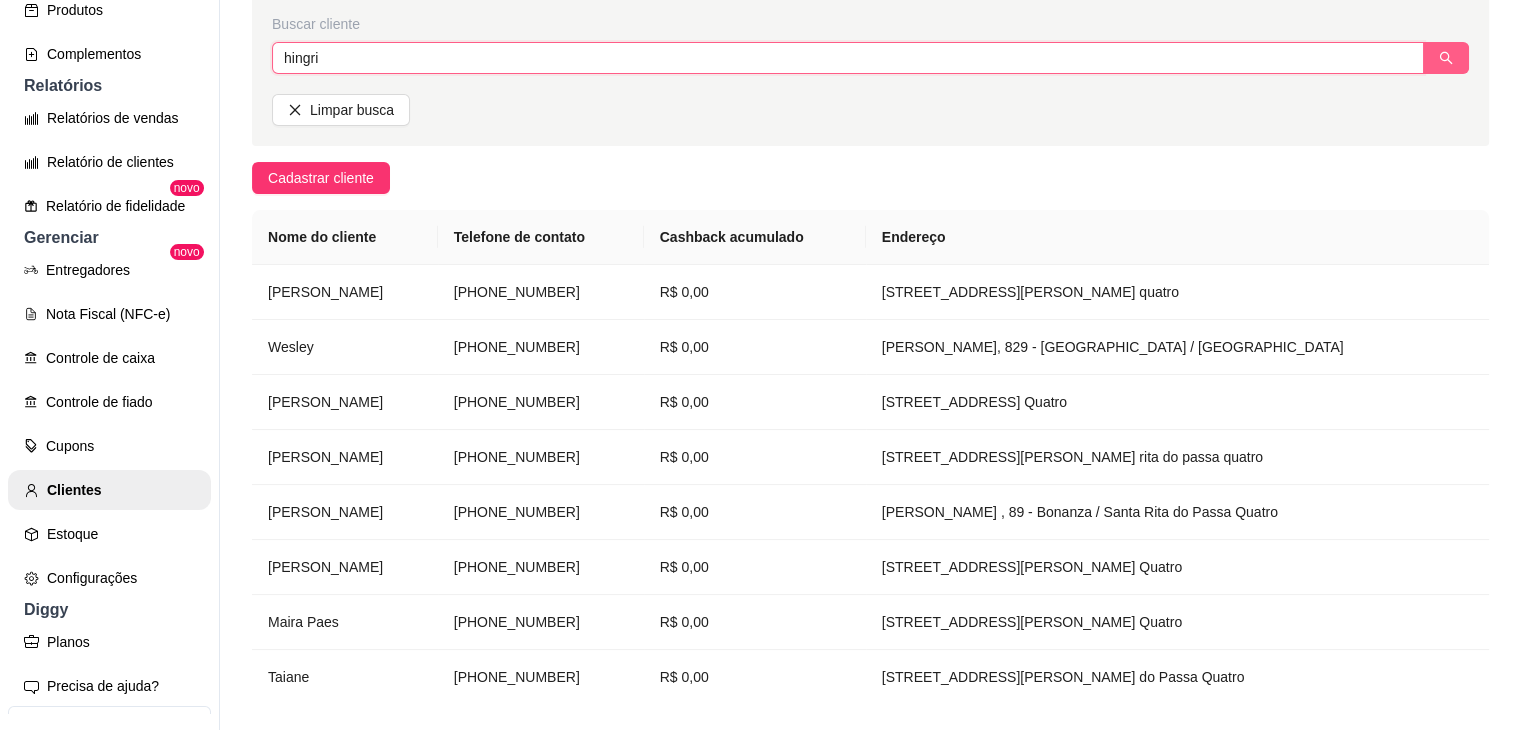 click 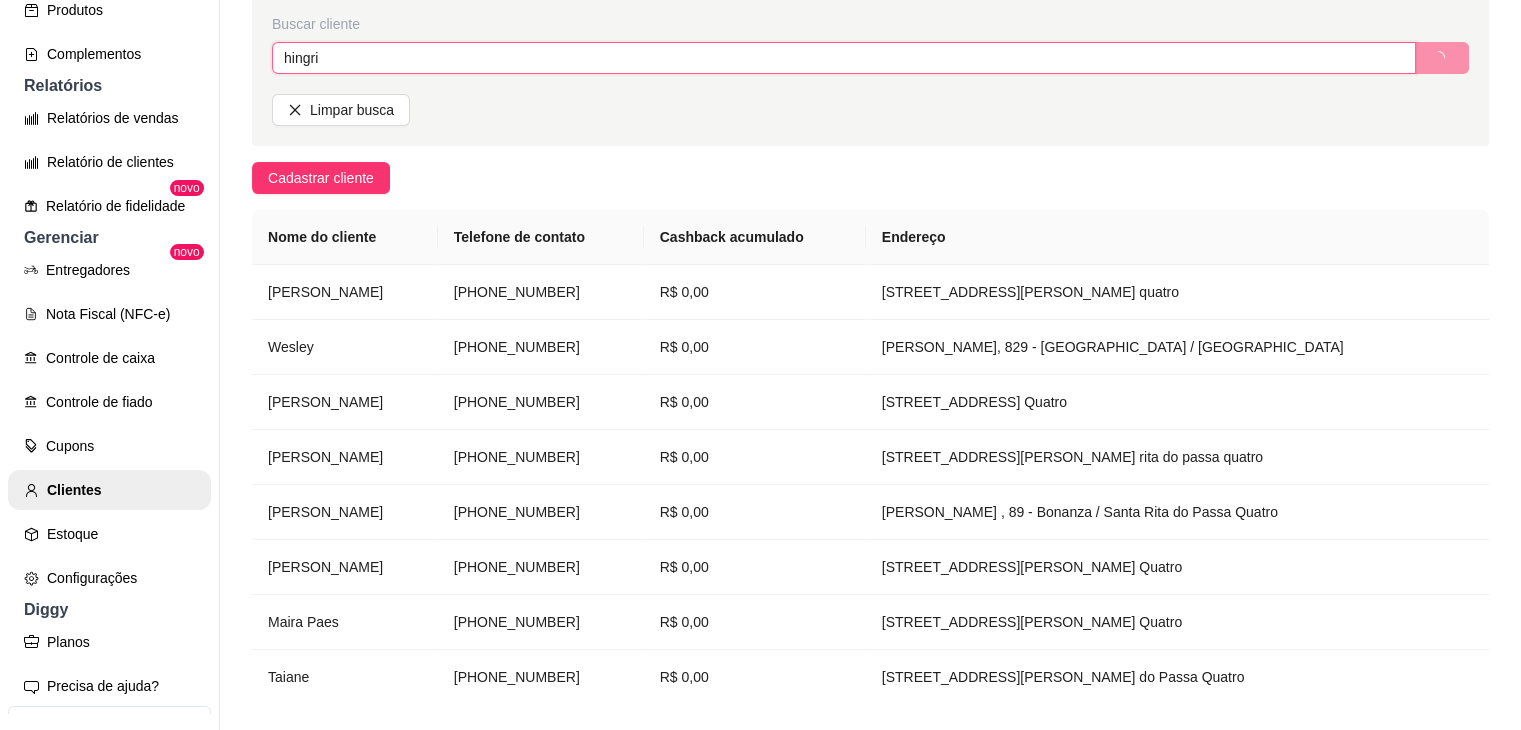 scroll, scrollTop: 0, scrollLeft: 0, axis: both 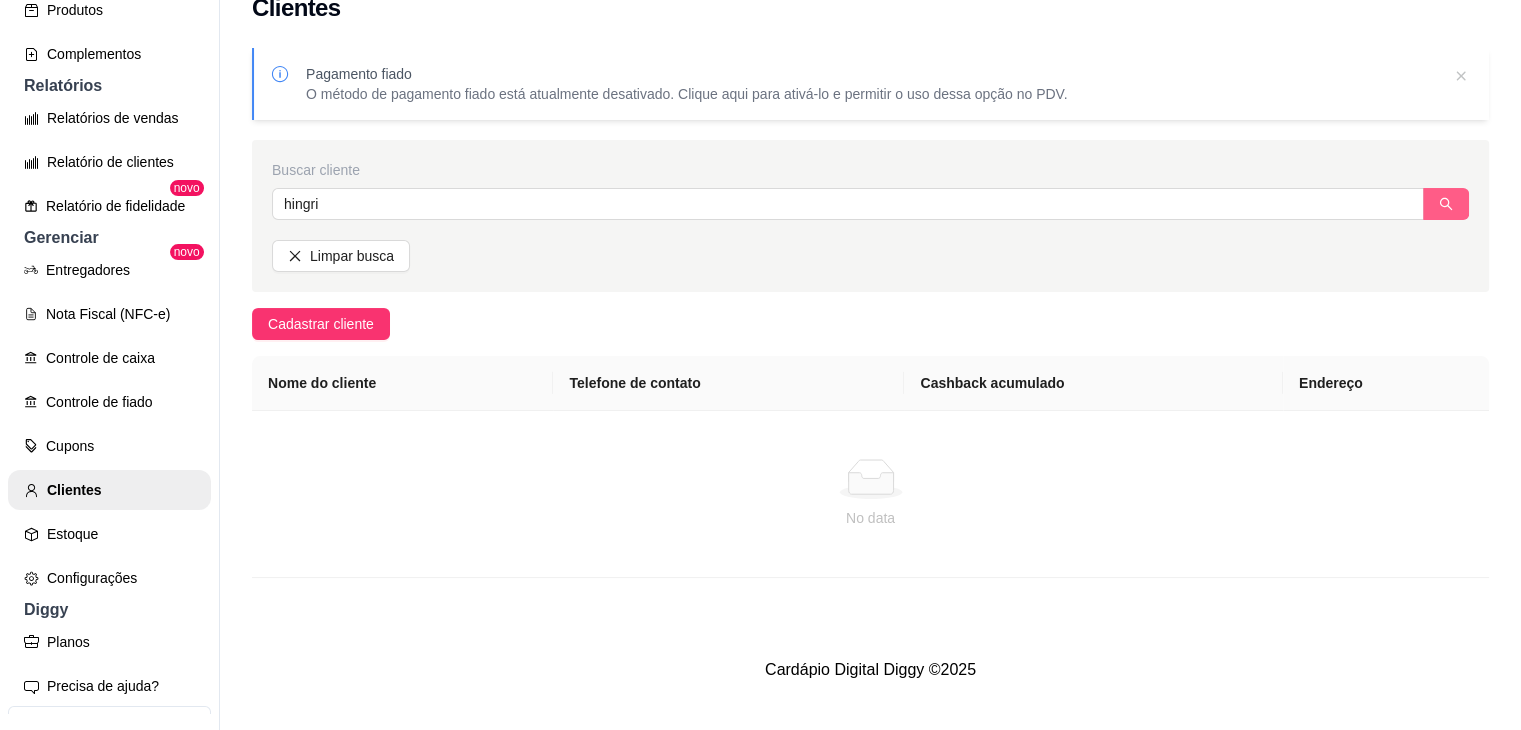 click on "Buscar cliente [PERSON_NAME] busca" at bounding box center (870, 216) 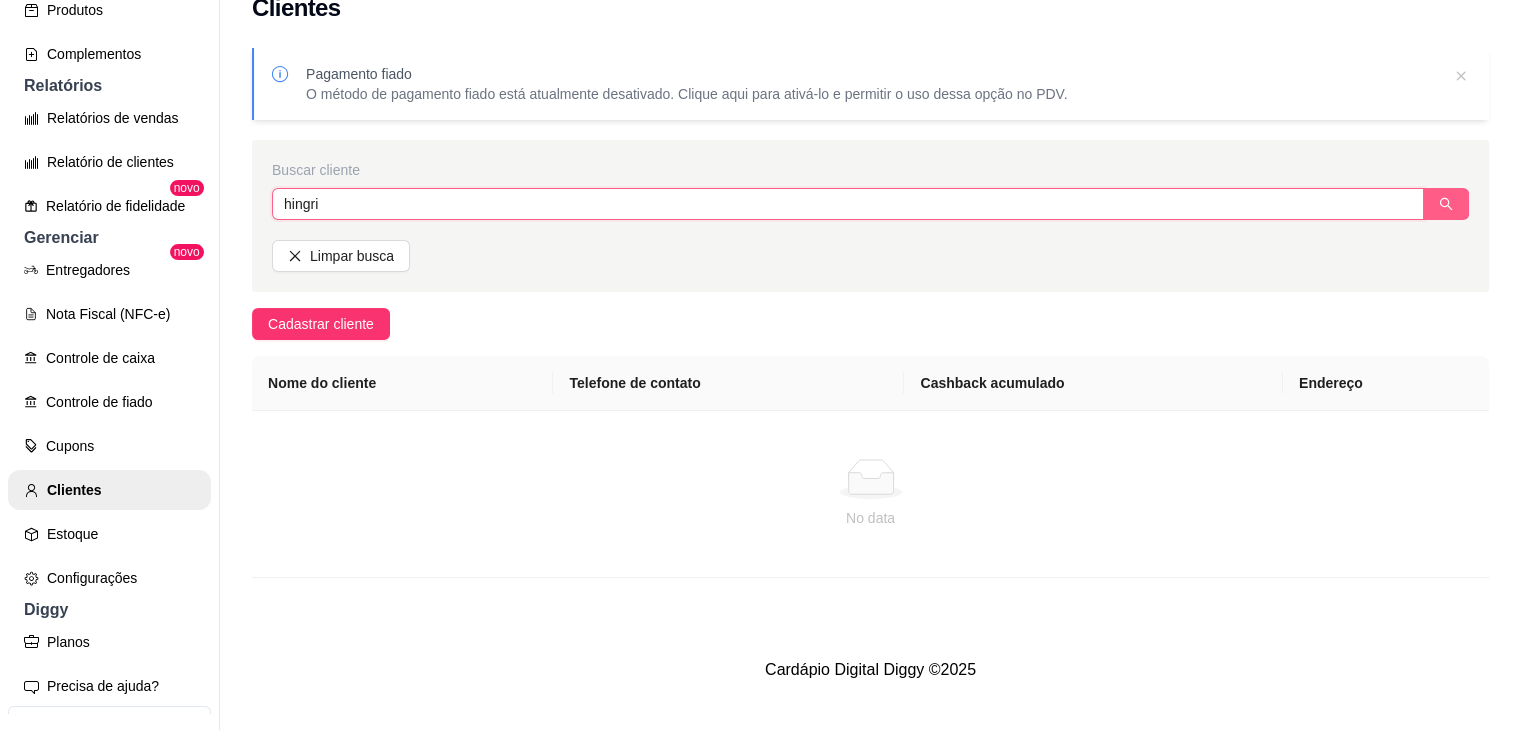 click on "hingri" at bounding box center [848, 204] 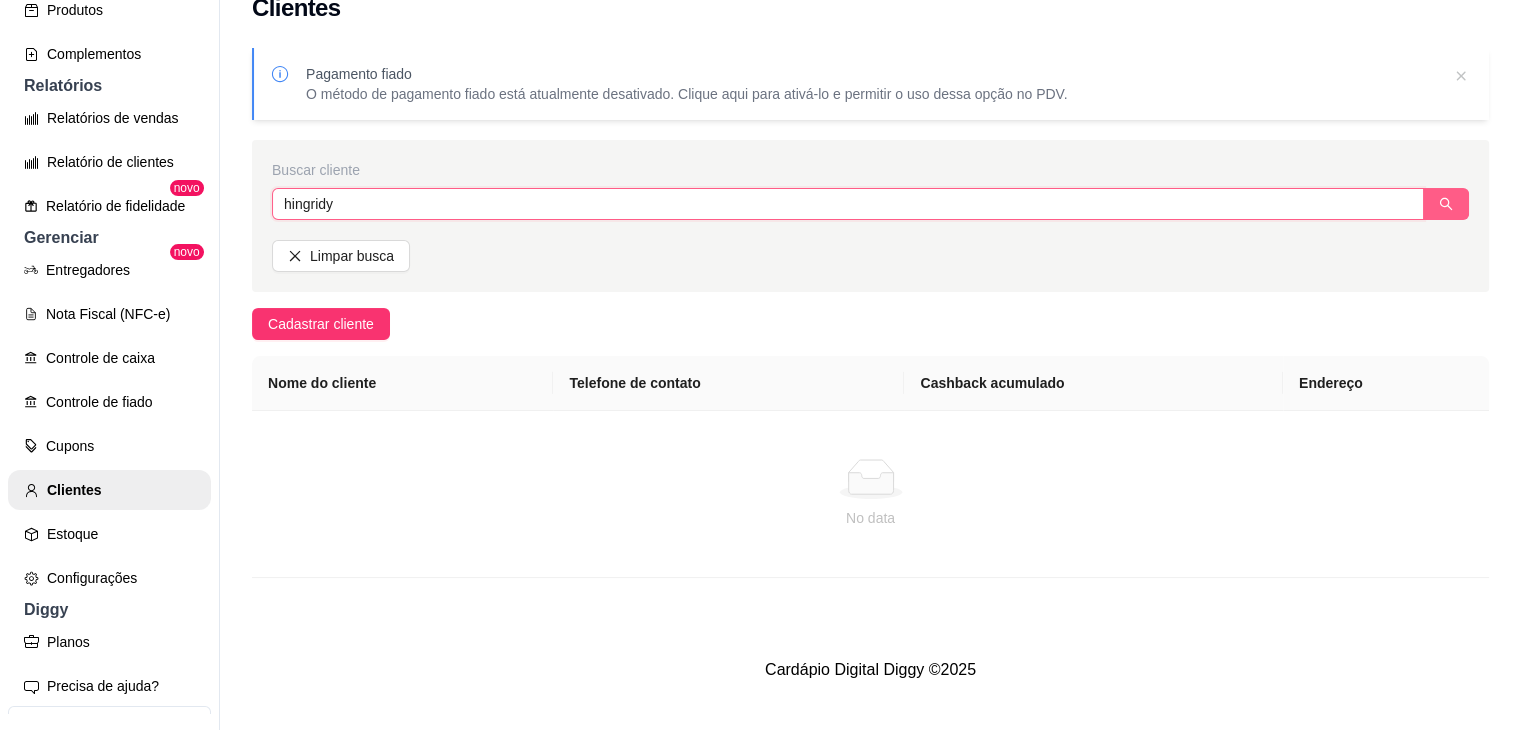 type on "hingridy" 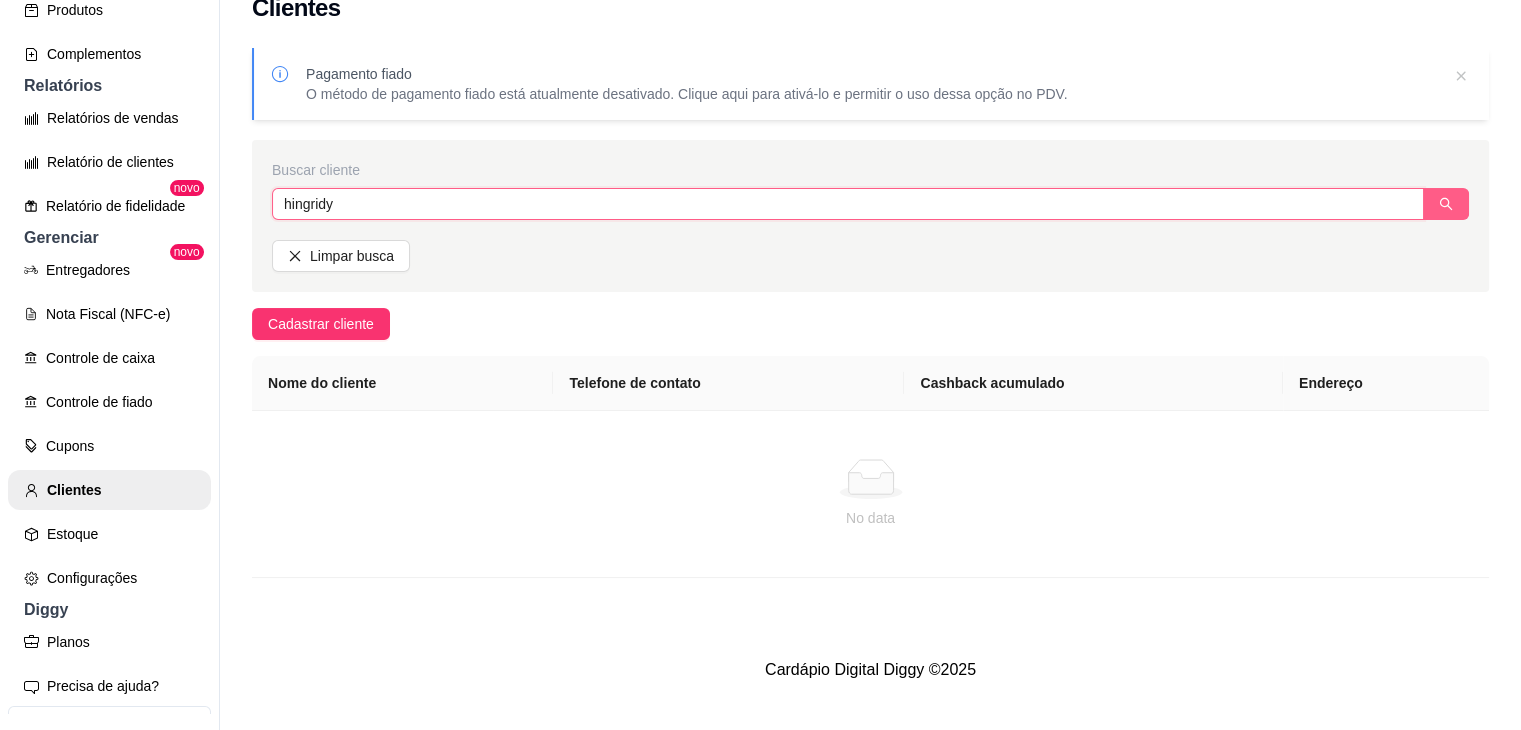 click at bounding box center (1446, 204) 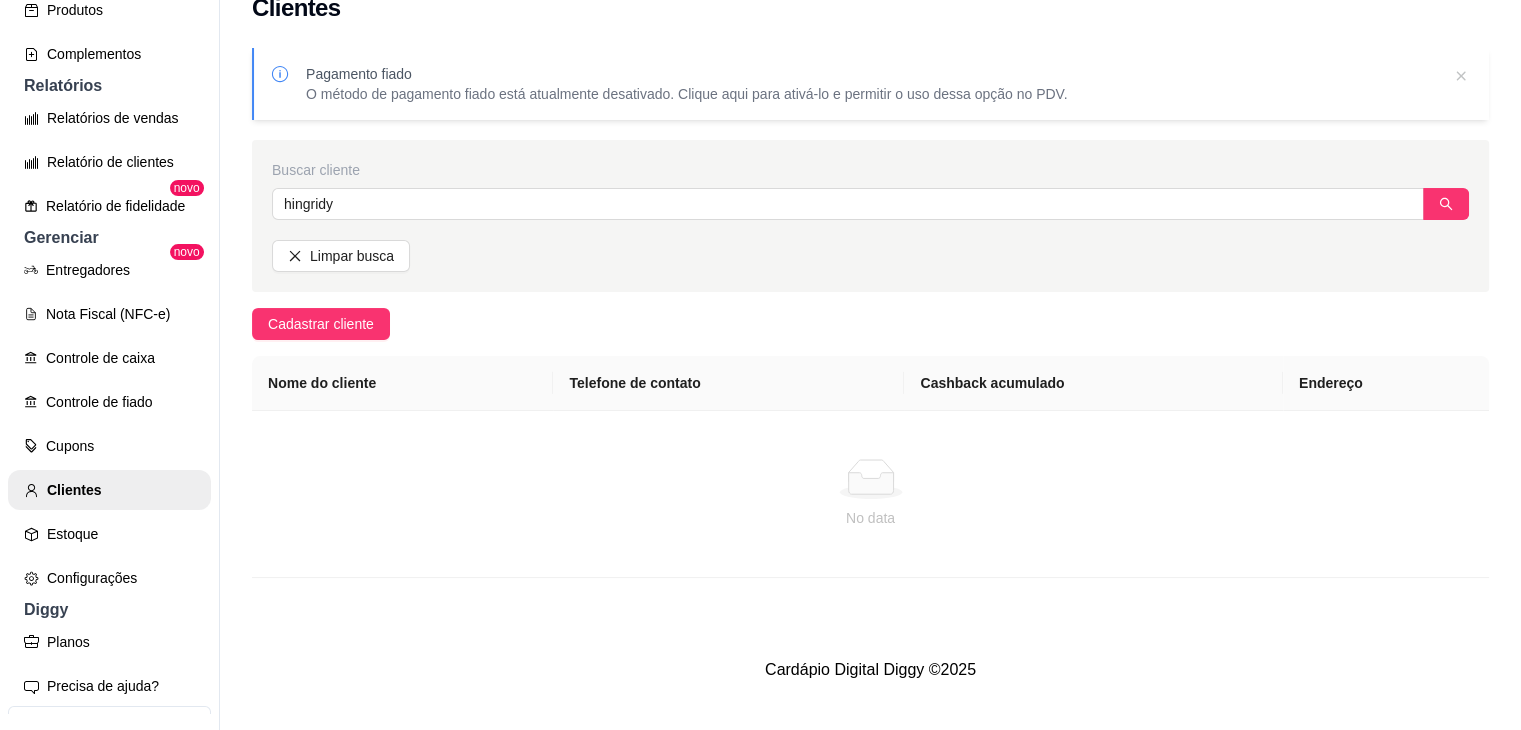 click on "Buscar cliente [PERSON_NAME] busca" at bounding box center [870, 216] 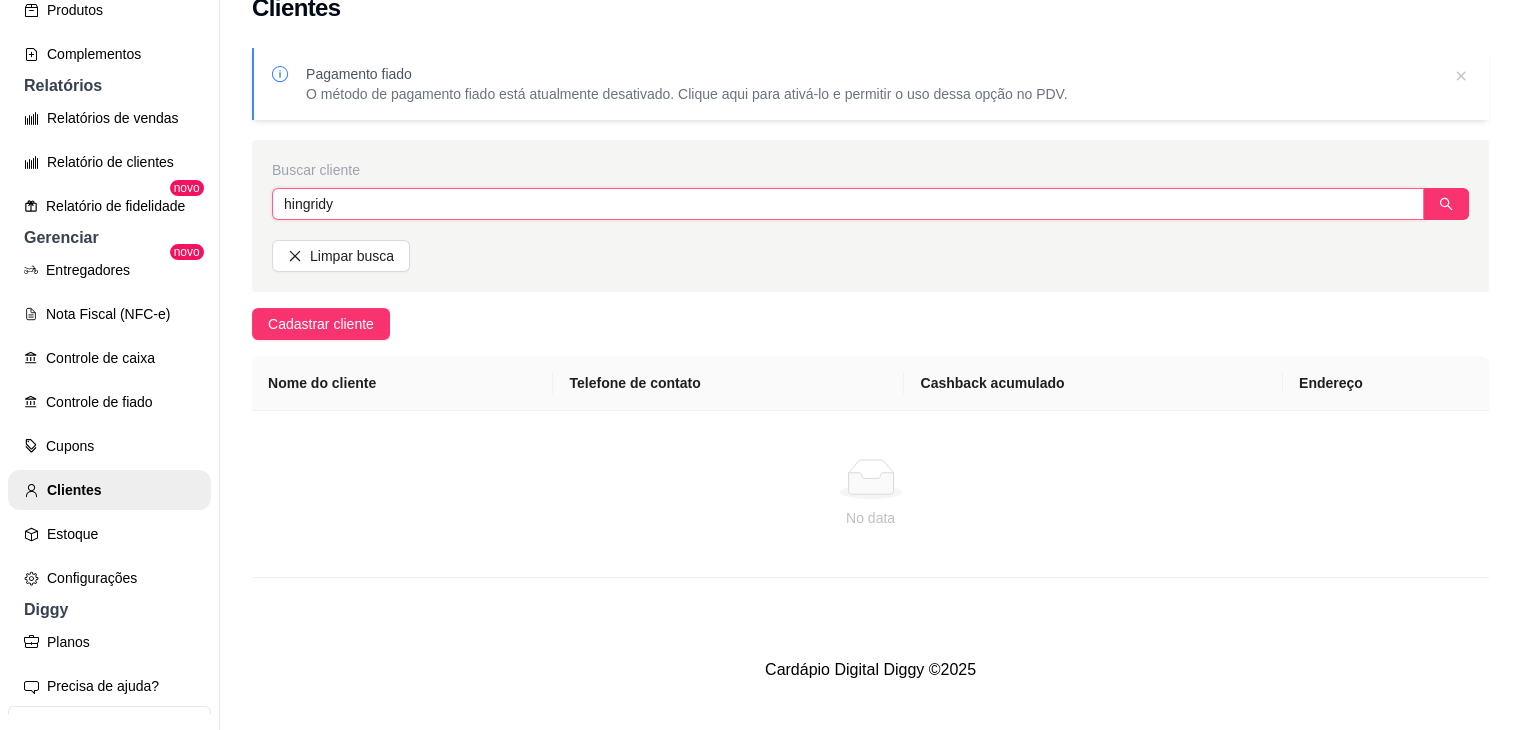 drag, startPoint x: 361, startPoint y: 201, endPoint x: 127, endPoint y: 199, distance: 234.00854 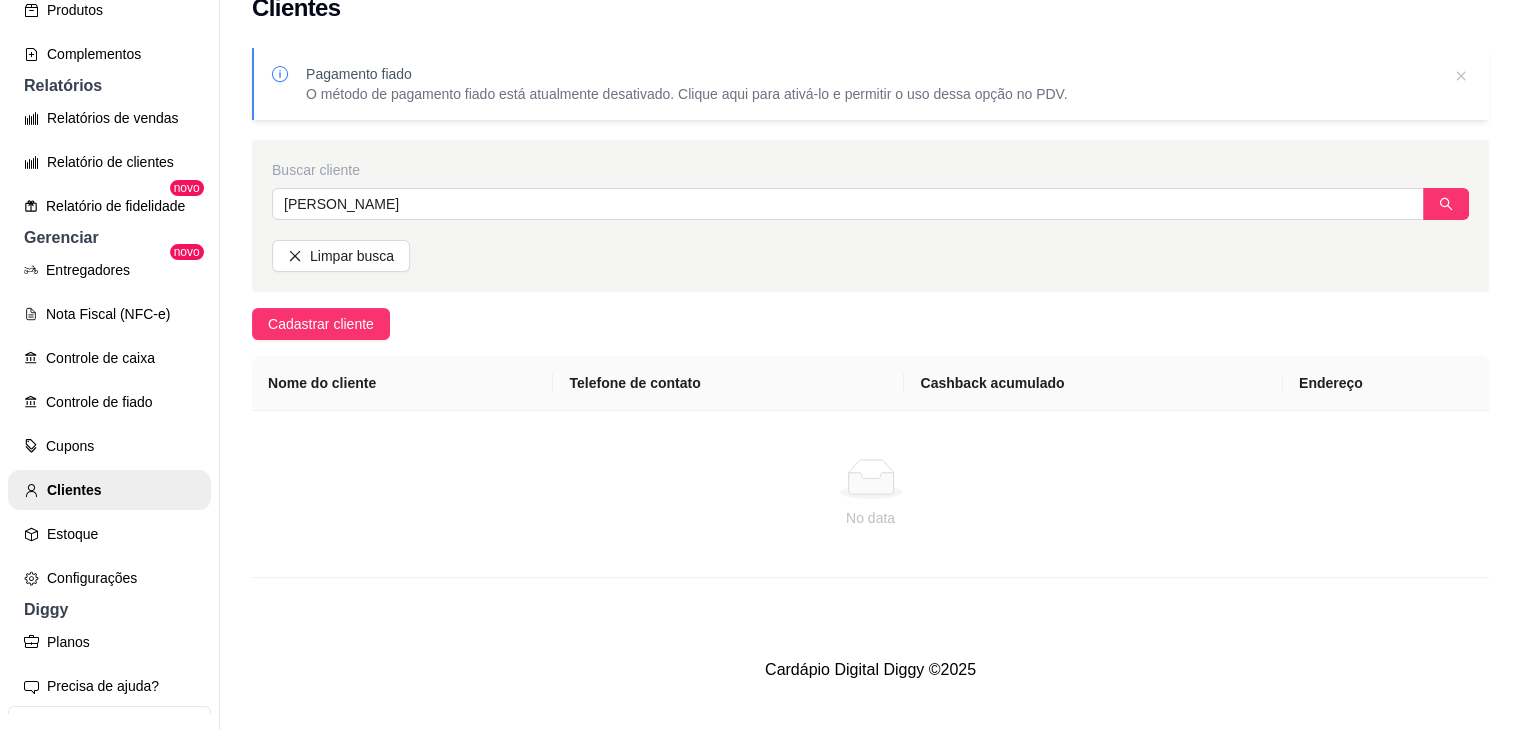 click on "Buscar cliente" at bounding box center [870, 170] 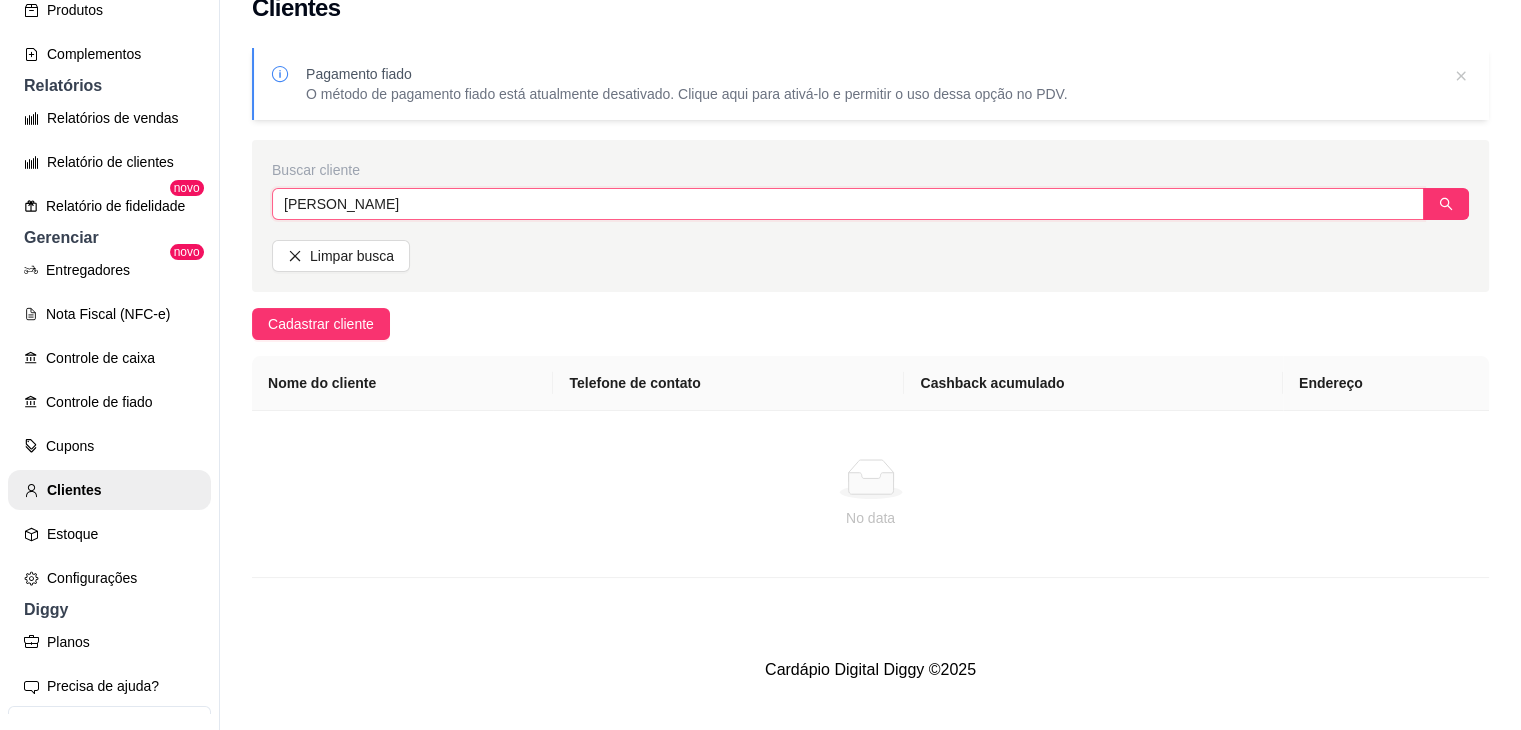 click on "[PERSON_NAME]" at bounding box center (848, 204) 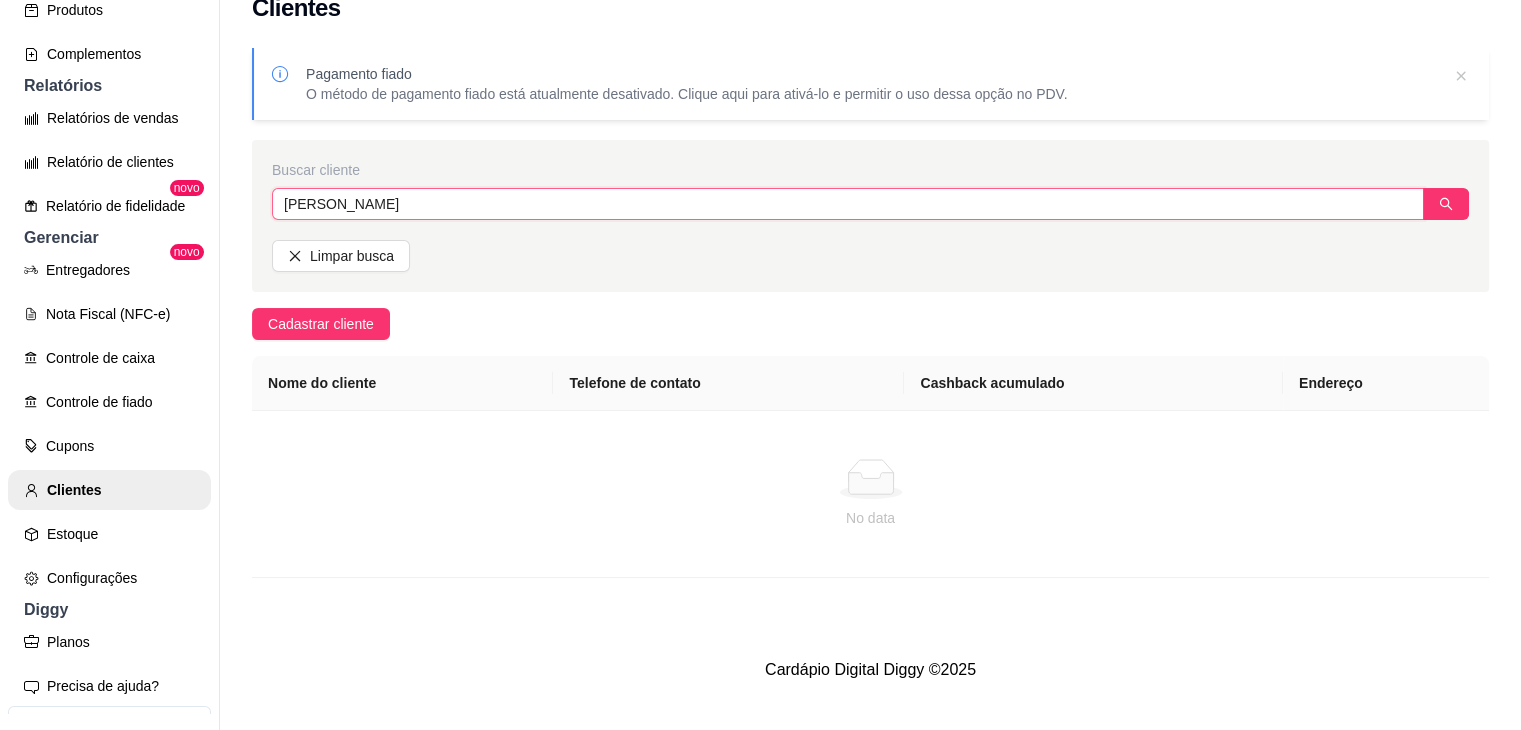type on "[PERSON_NAME]" 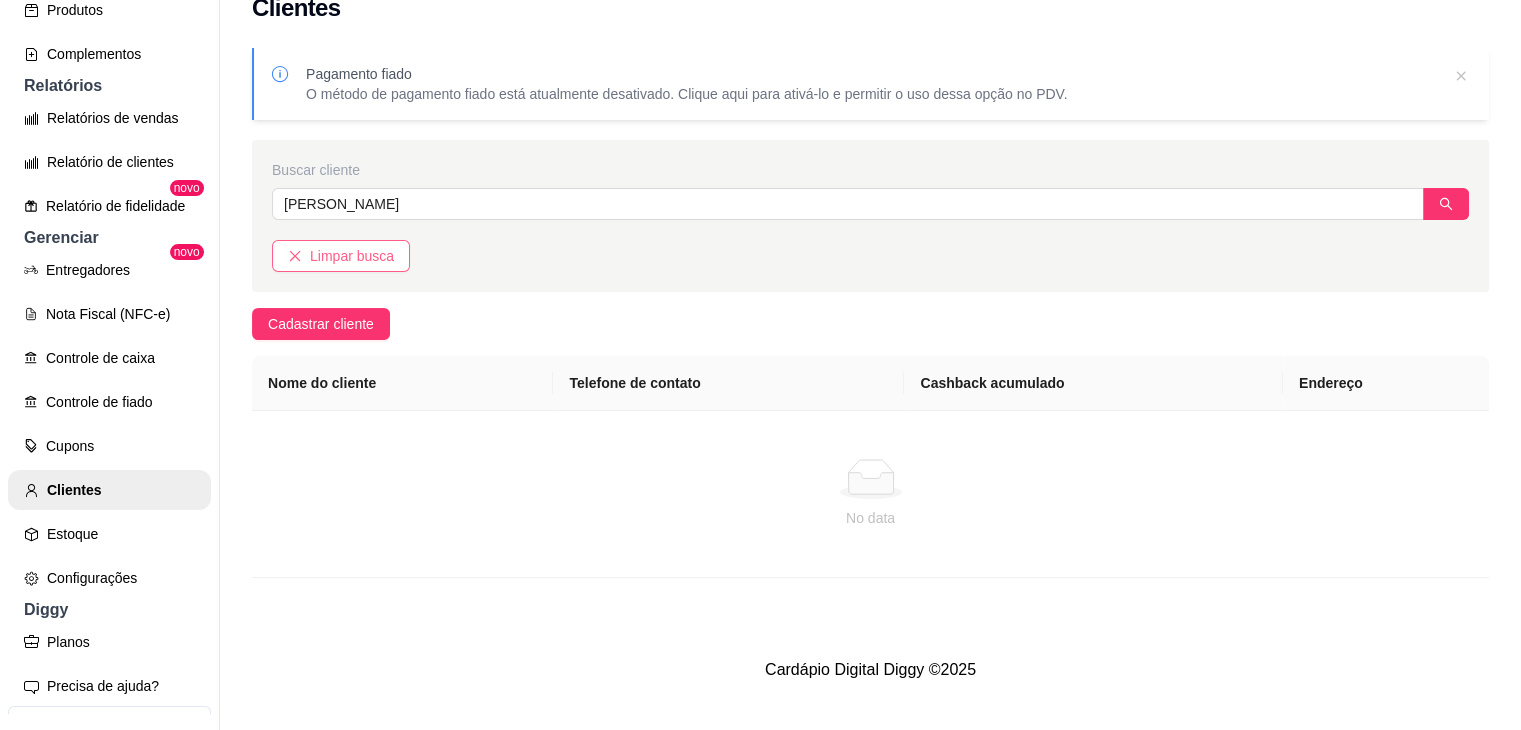 click on "Limpar busca" at bounding box center [352, 256] 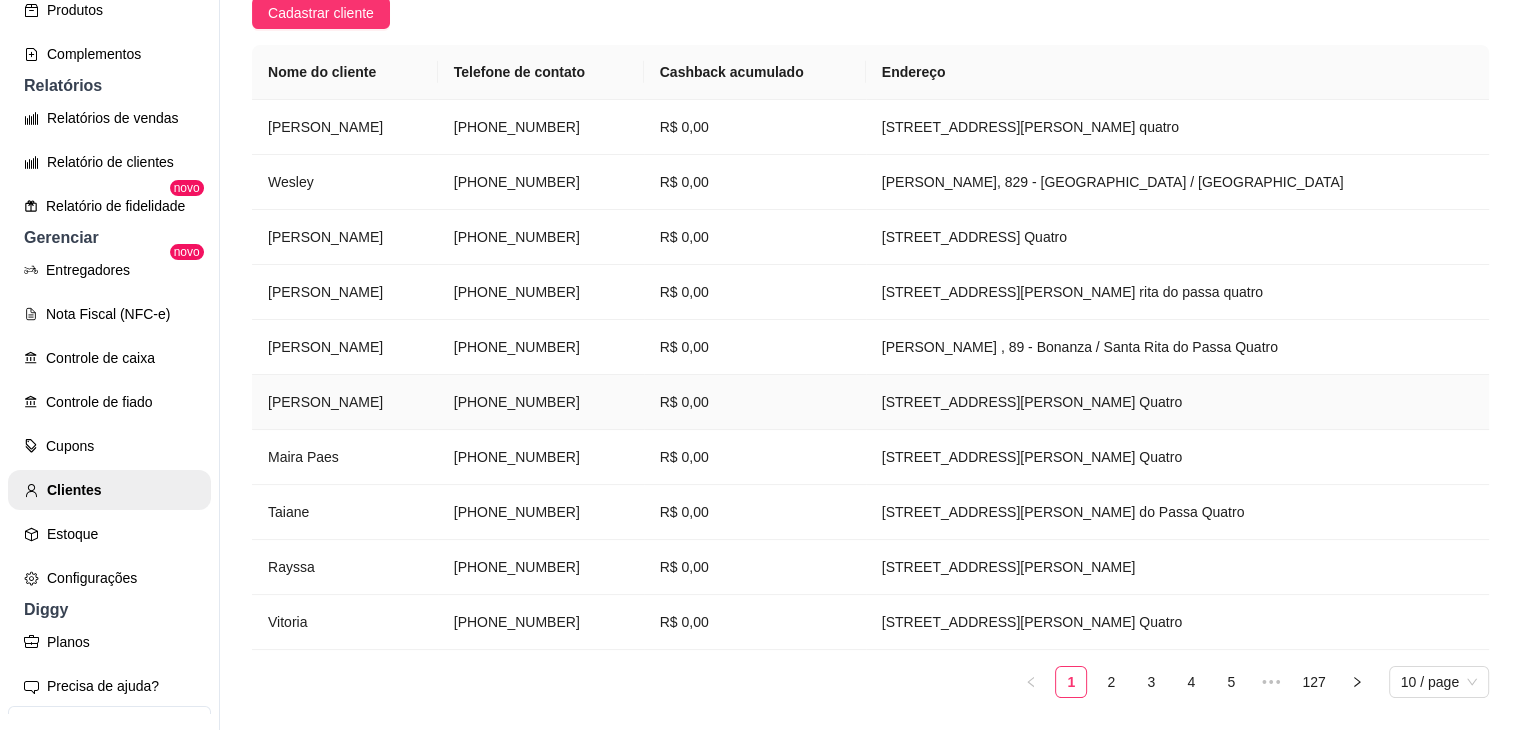 scroll, scrollTop: 0, scrollLeft: 0, axis: both 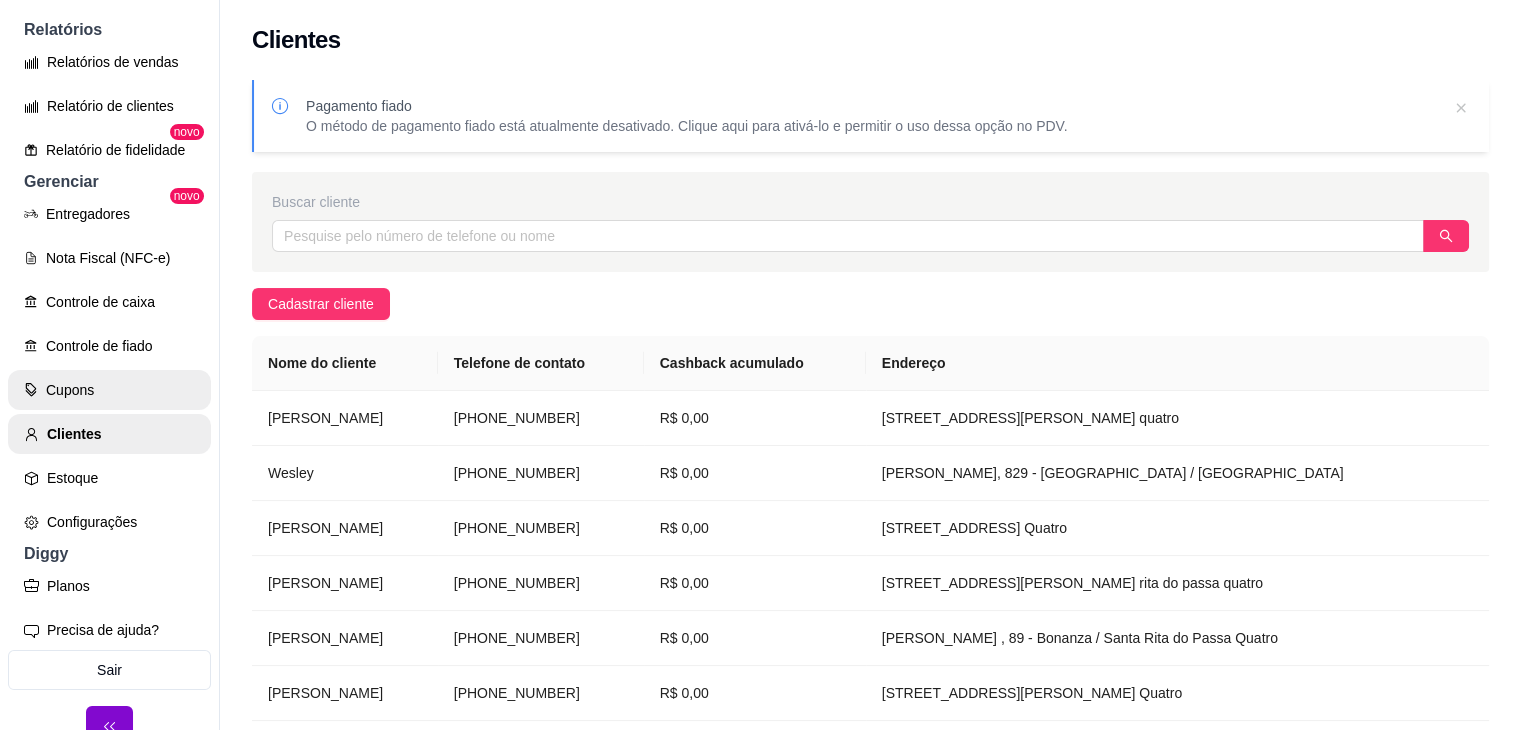 click on "Cupons" at bounding box center (109, 390) 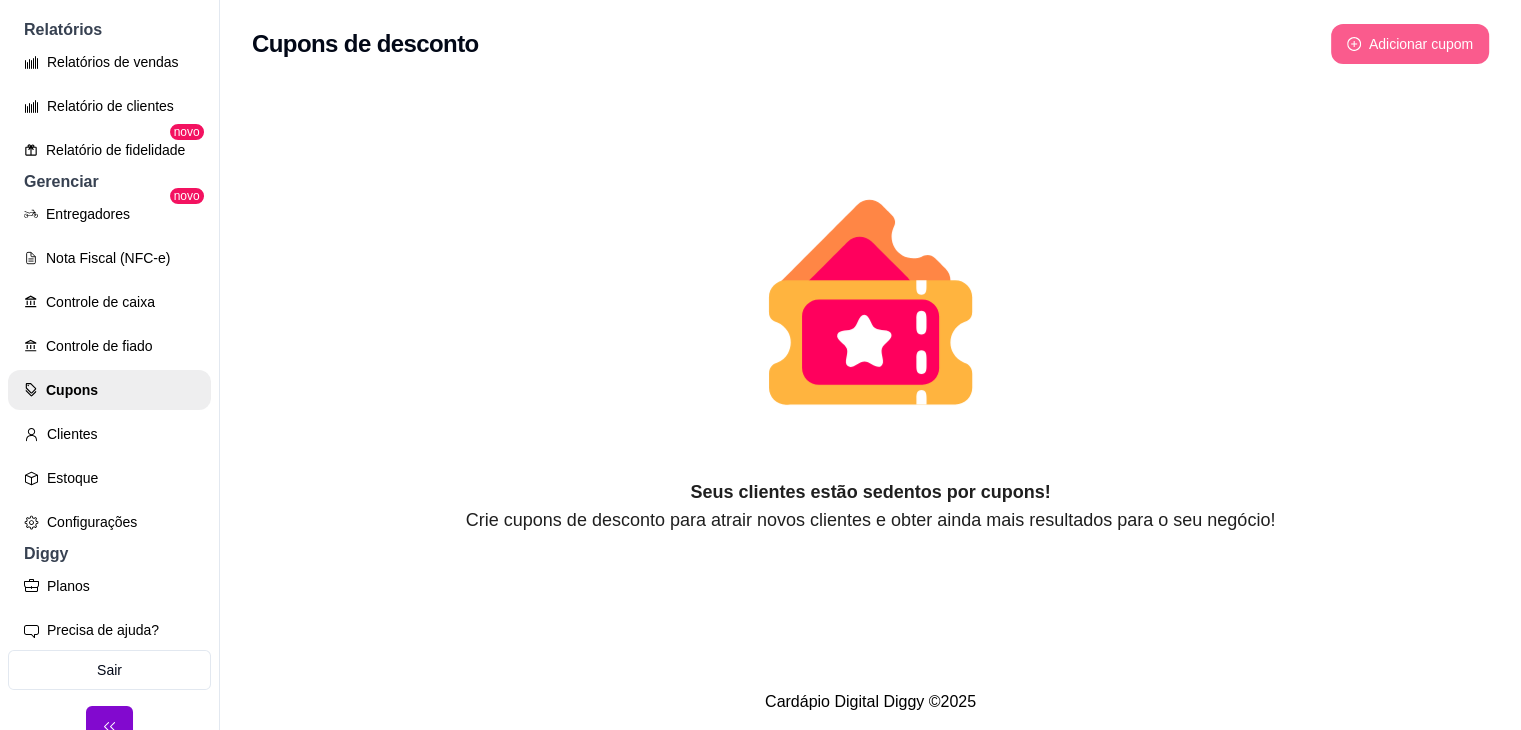 click on "Adicionar cupom" at bounding box center (1410, 44) 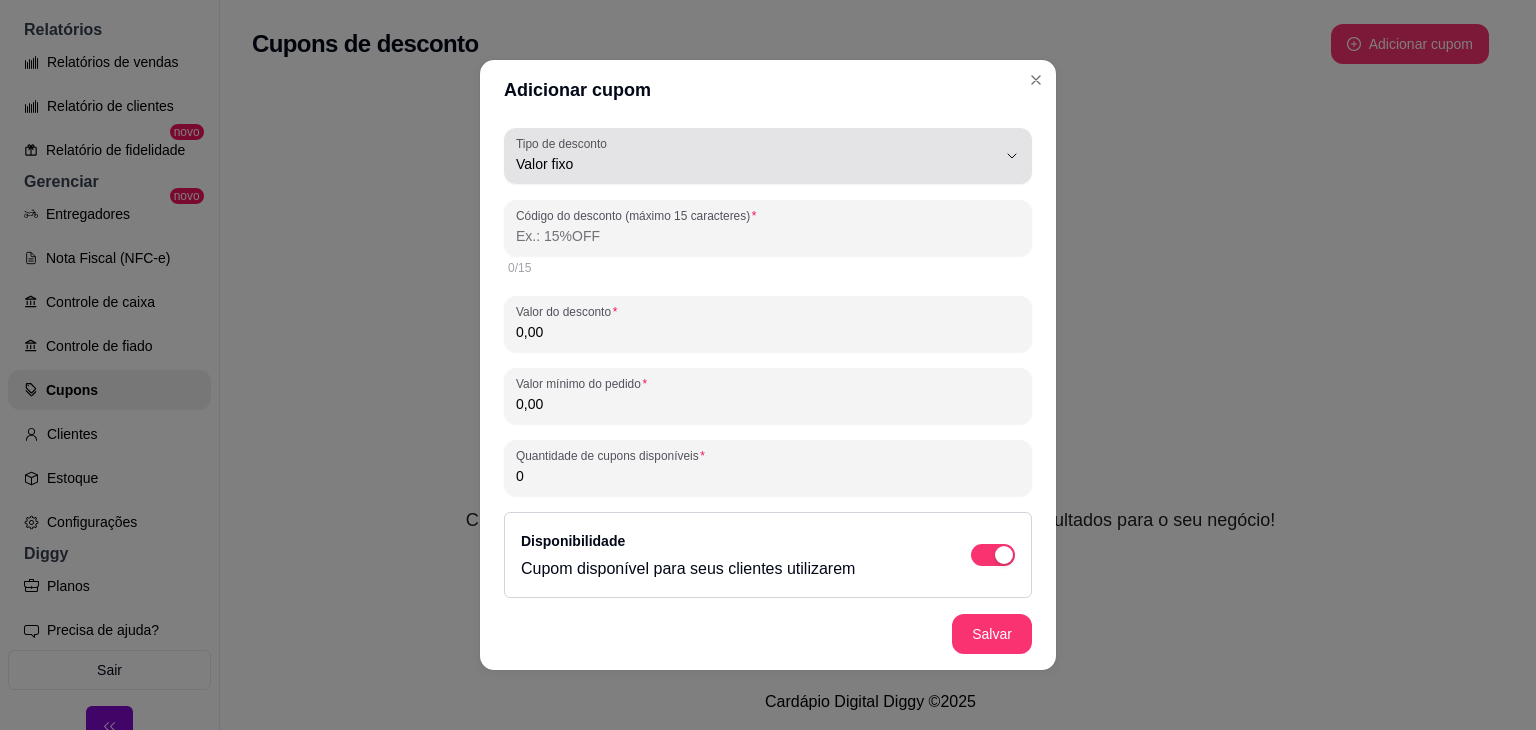 click on "Valor fixo" at bounding box center (756, 164) 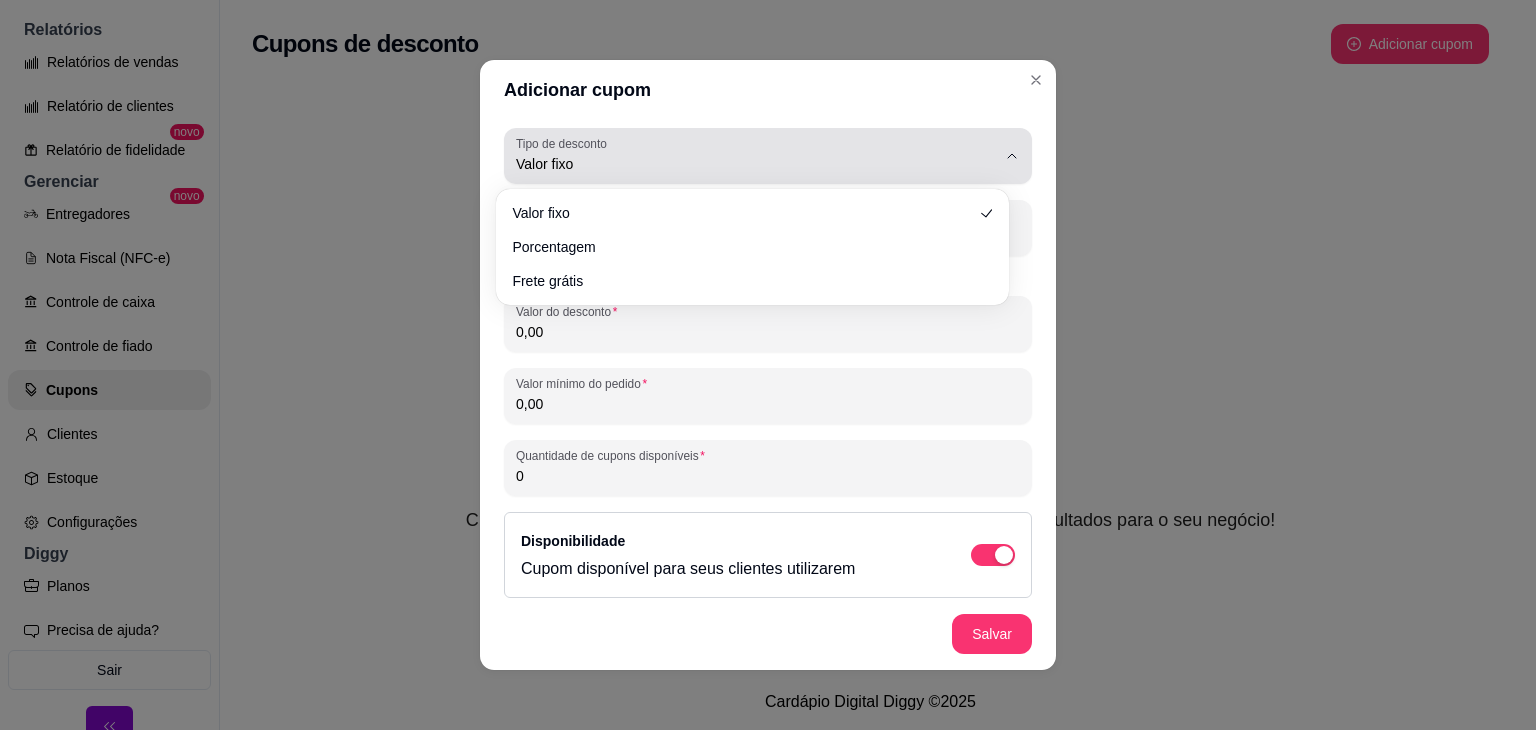 click on "Valor fixo" at bounding box center (756, 164) 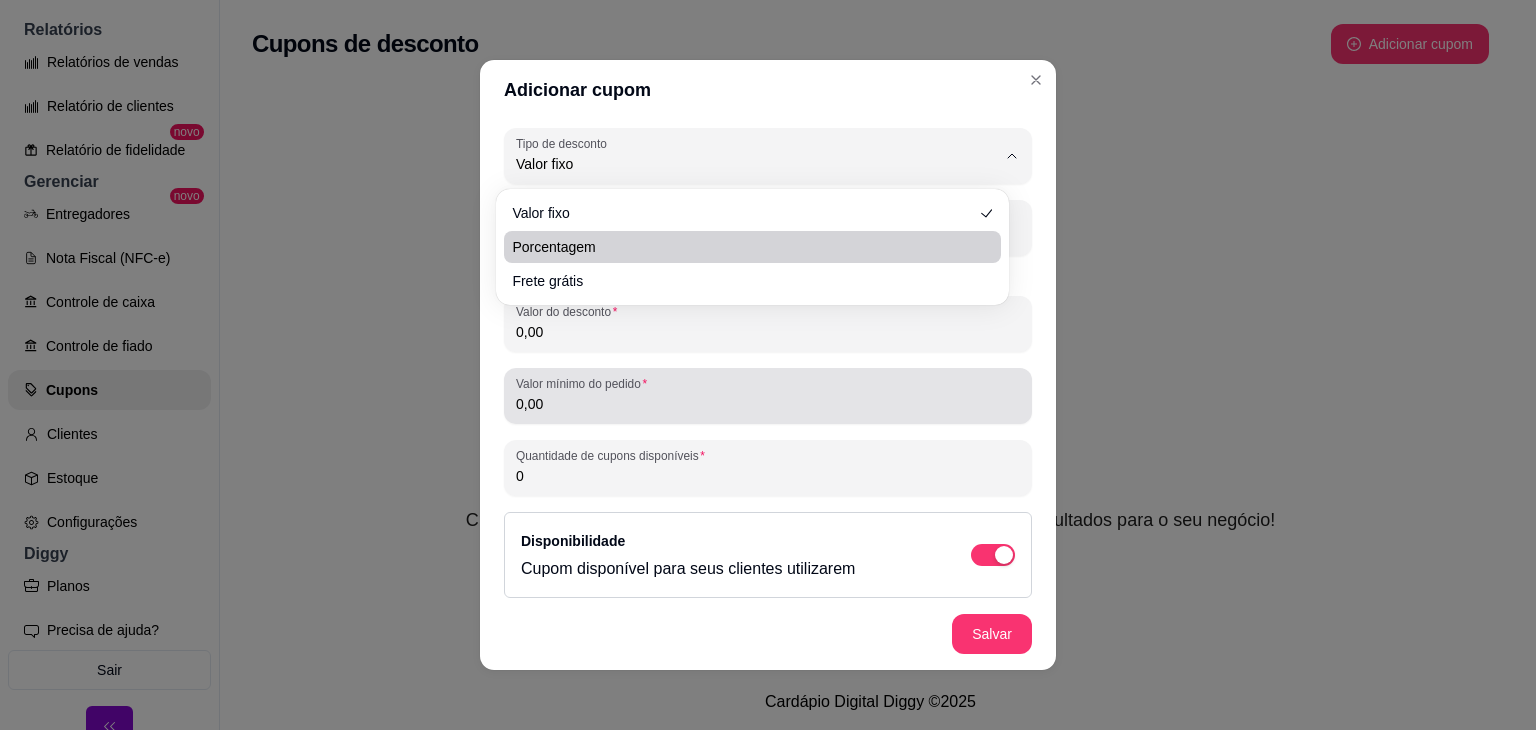 click on "0" at bounding box center (768, 468) 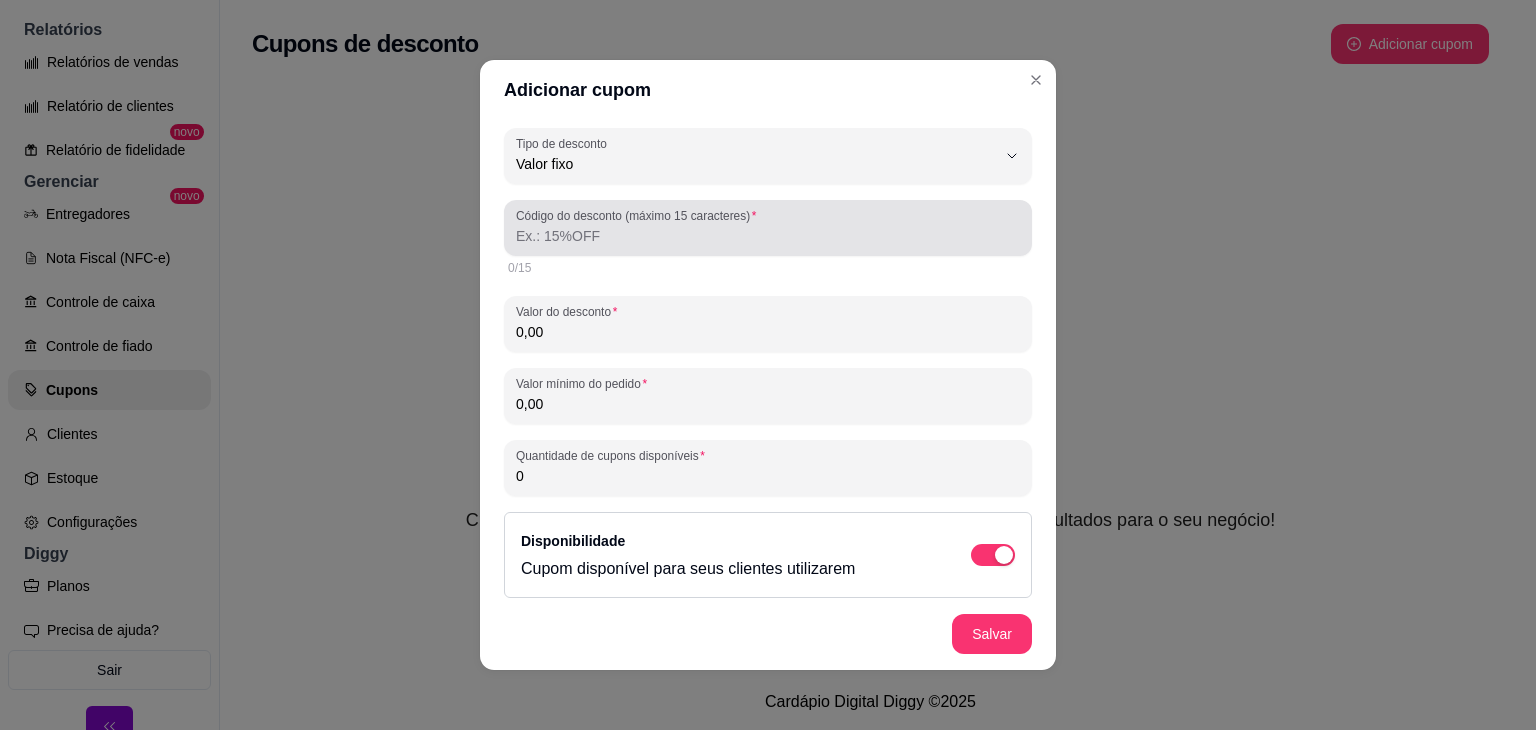 click on "Código do desconto (máximo 15 caracteres)" at bounding box center (639, 215) 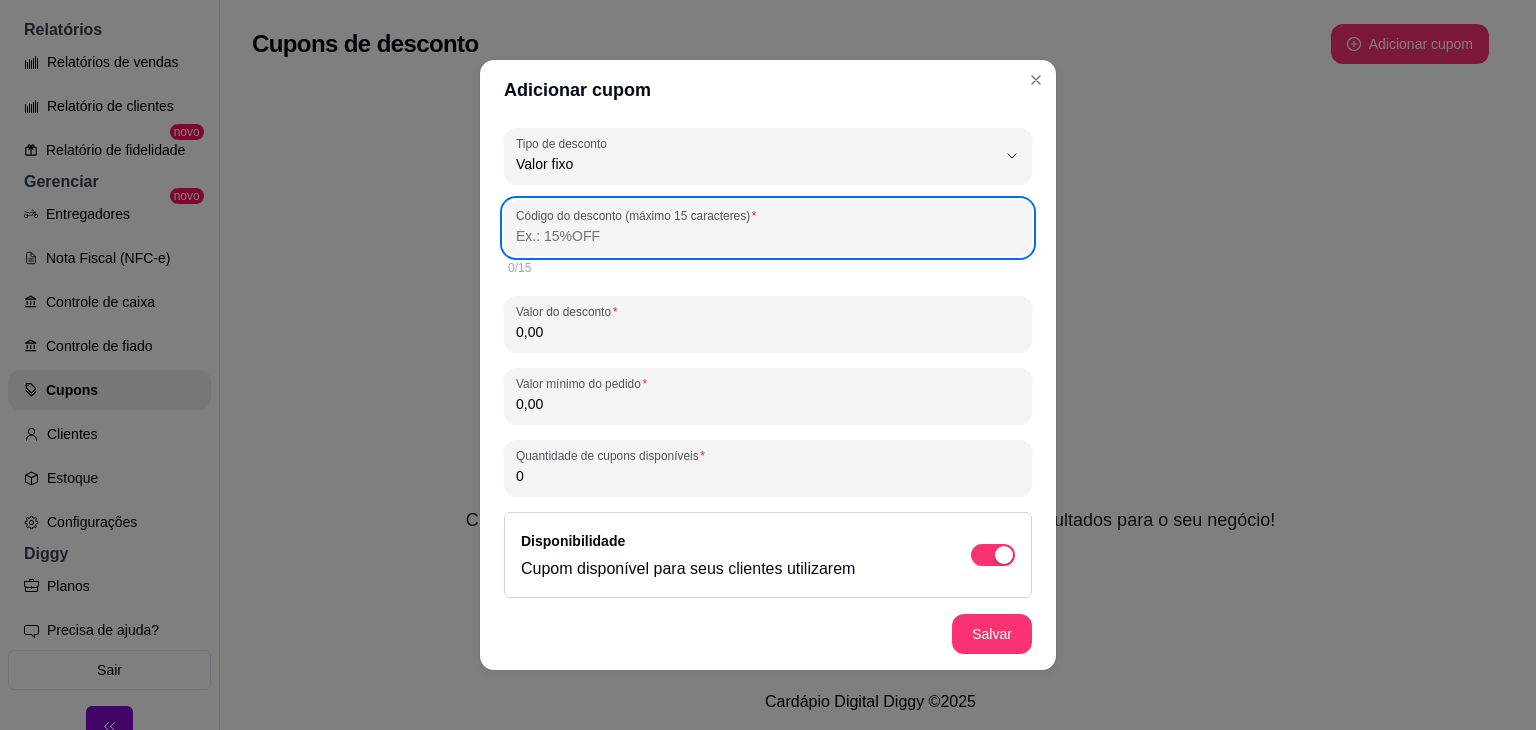 click on "Código do desconto (máximo 15 caracteres)" at bounding box center (768, 228) 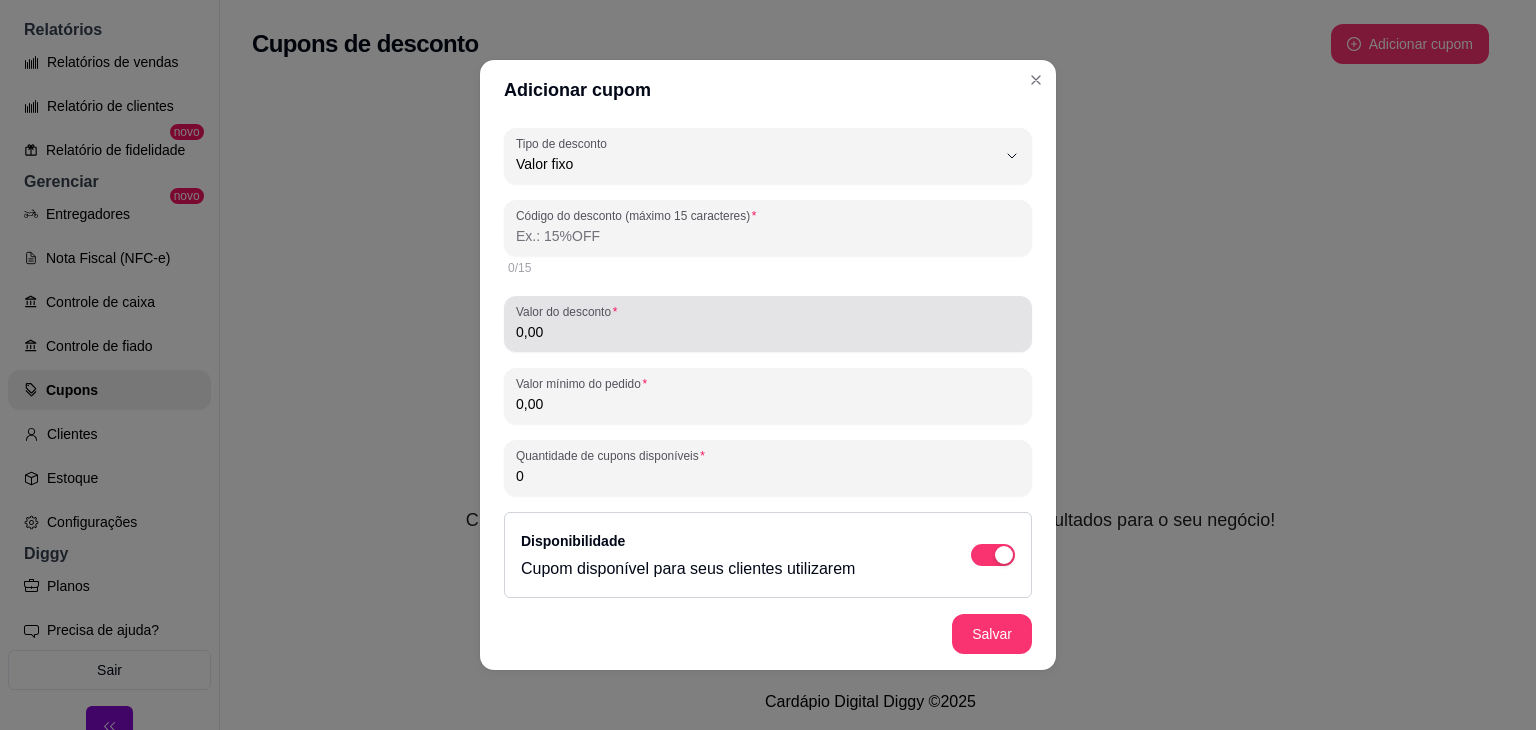 click on "0,00" at bounding box center (768, 324) 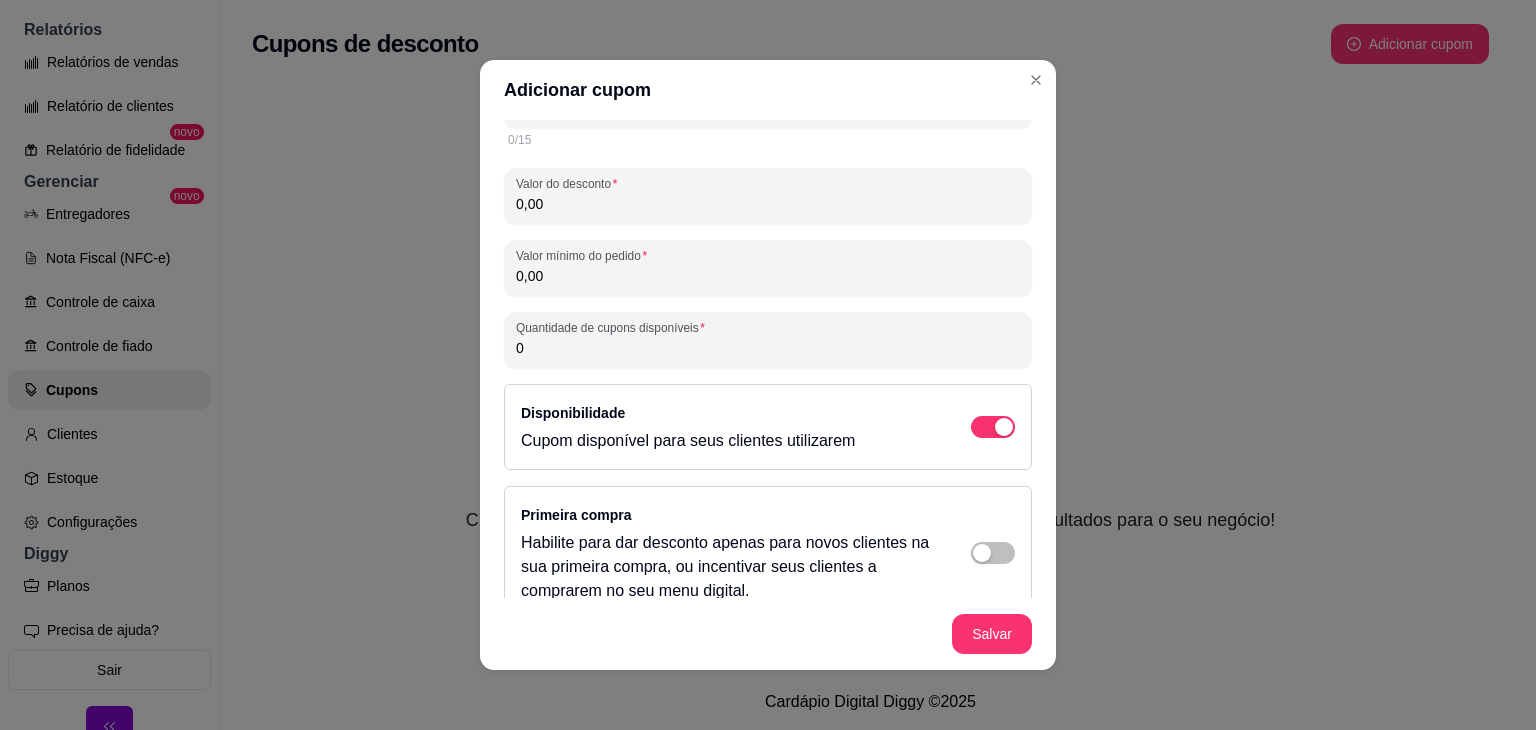 scroll, scrollTop: 283, scrollLeft: 0, axis: vertical 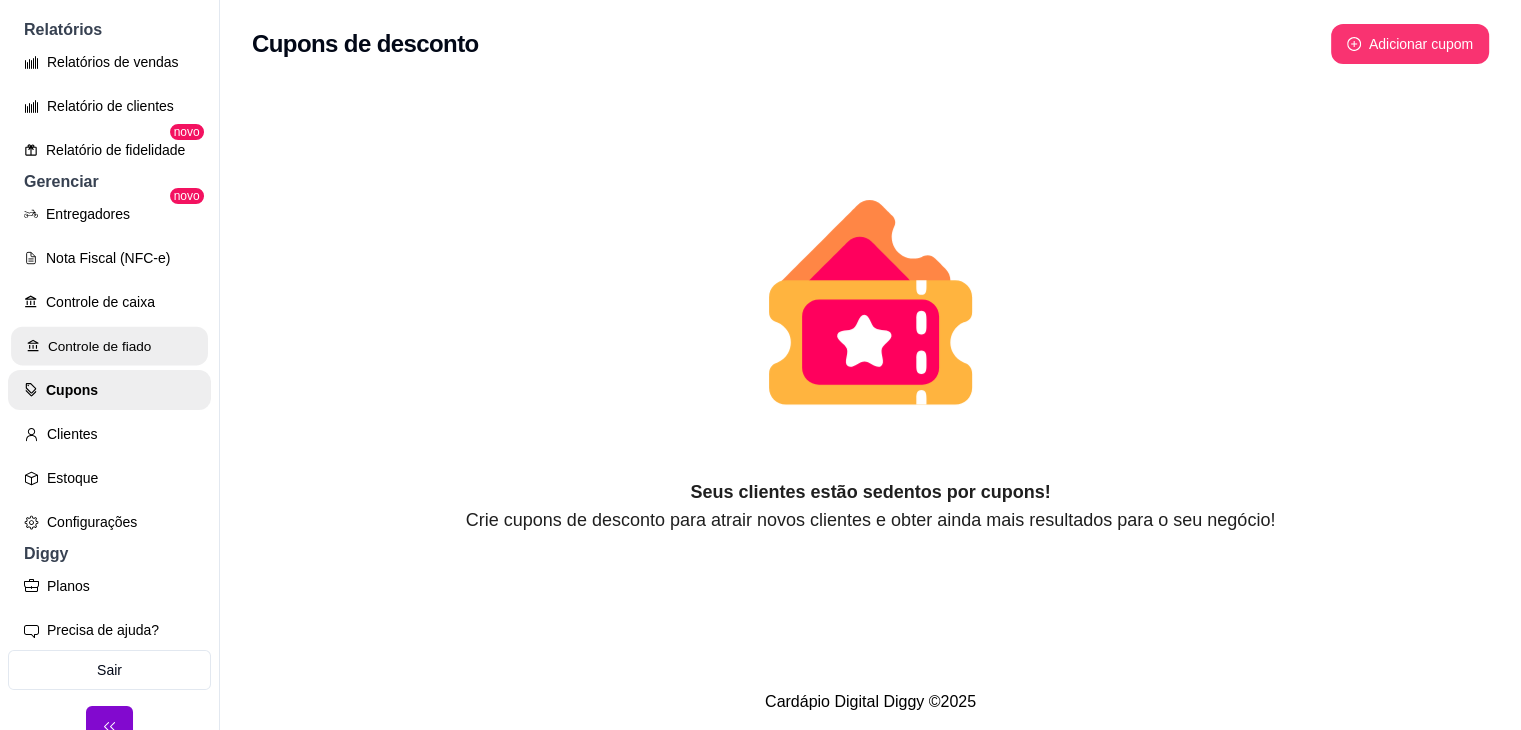 click on "Controle de fiado" at bounding box center [109, 346] 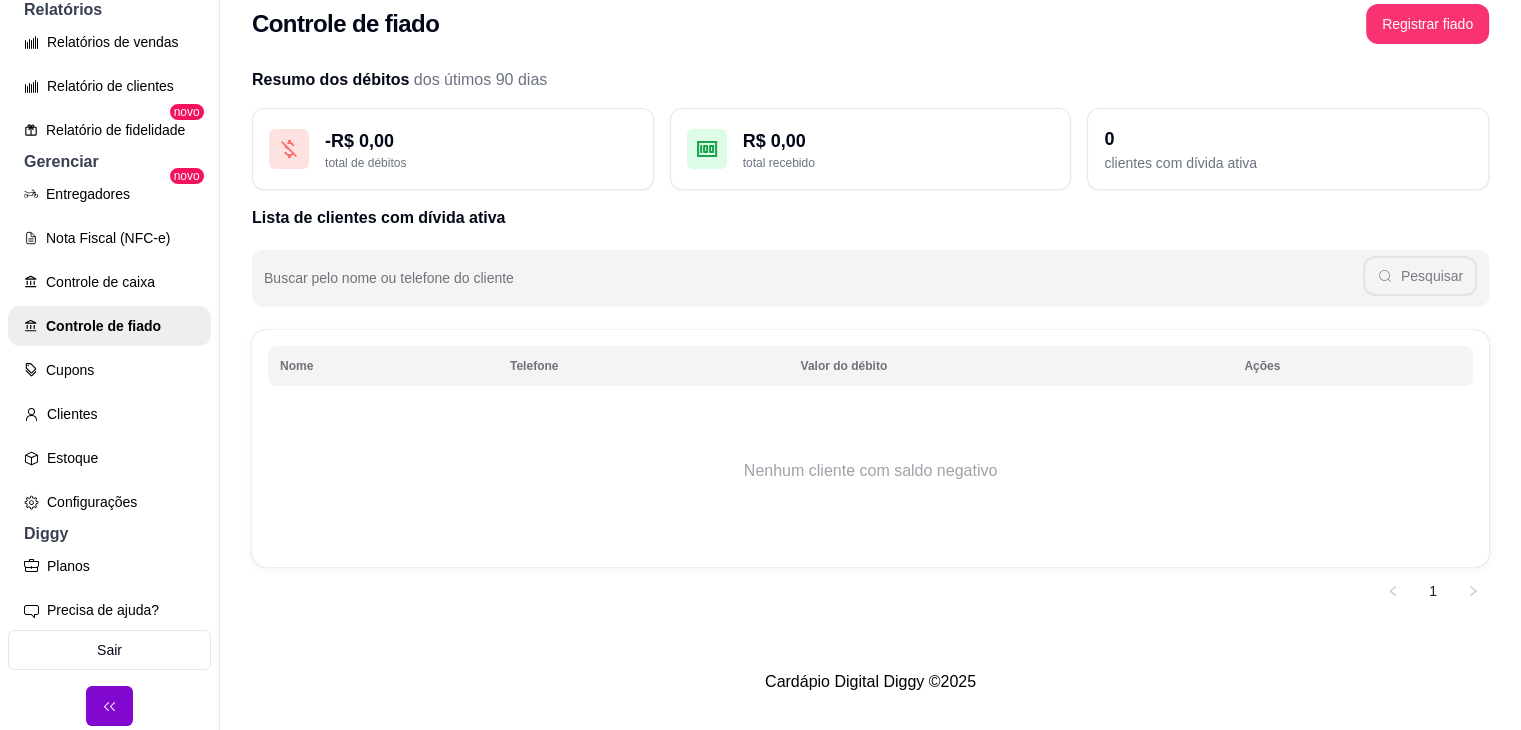 scroll, scrollTop: 32, scrollLeft: 0, axis: vertical 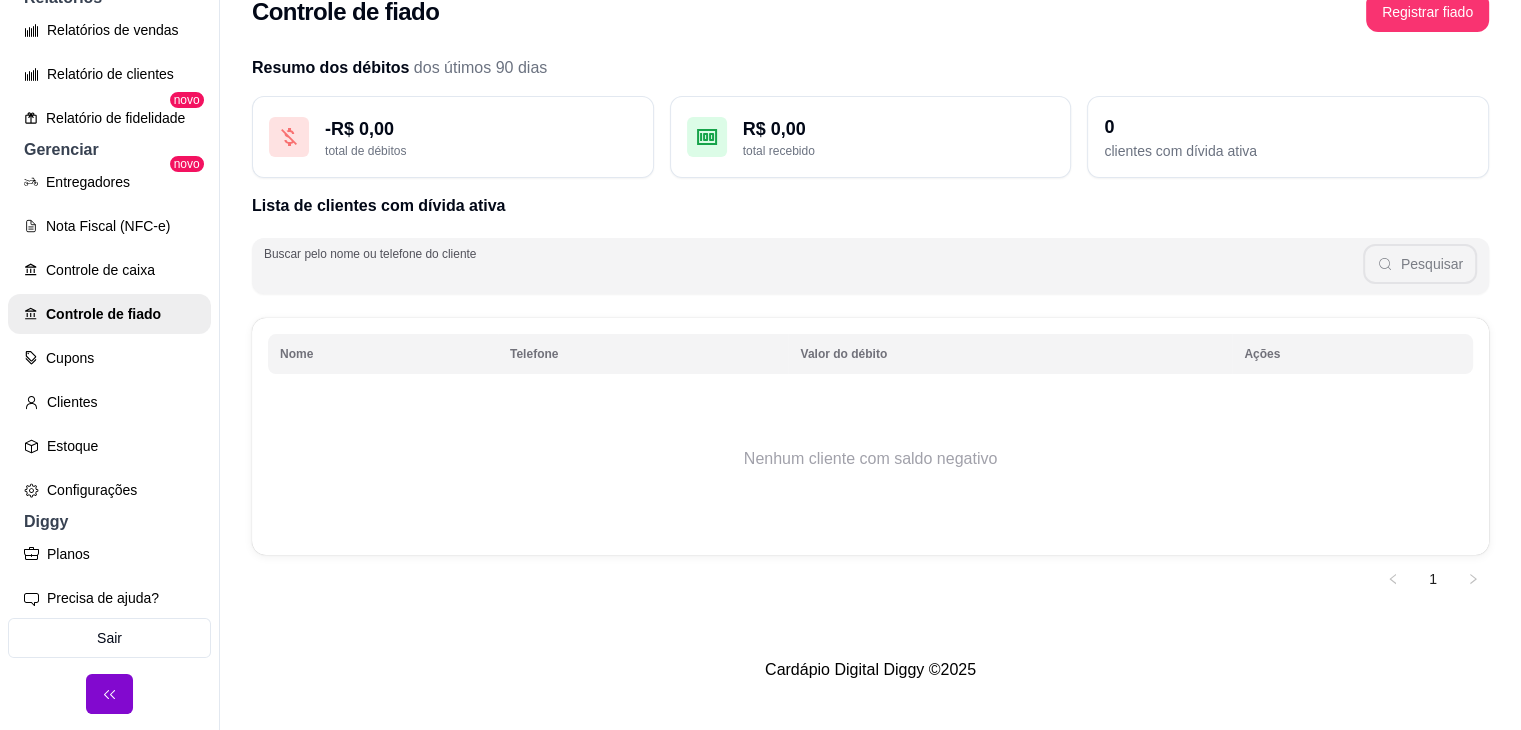click on "Buscar pelo nome ou telefone do cliente" at bounding box center [813, 274] 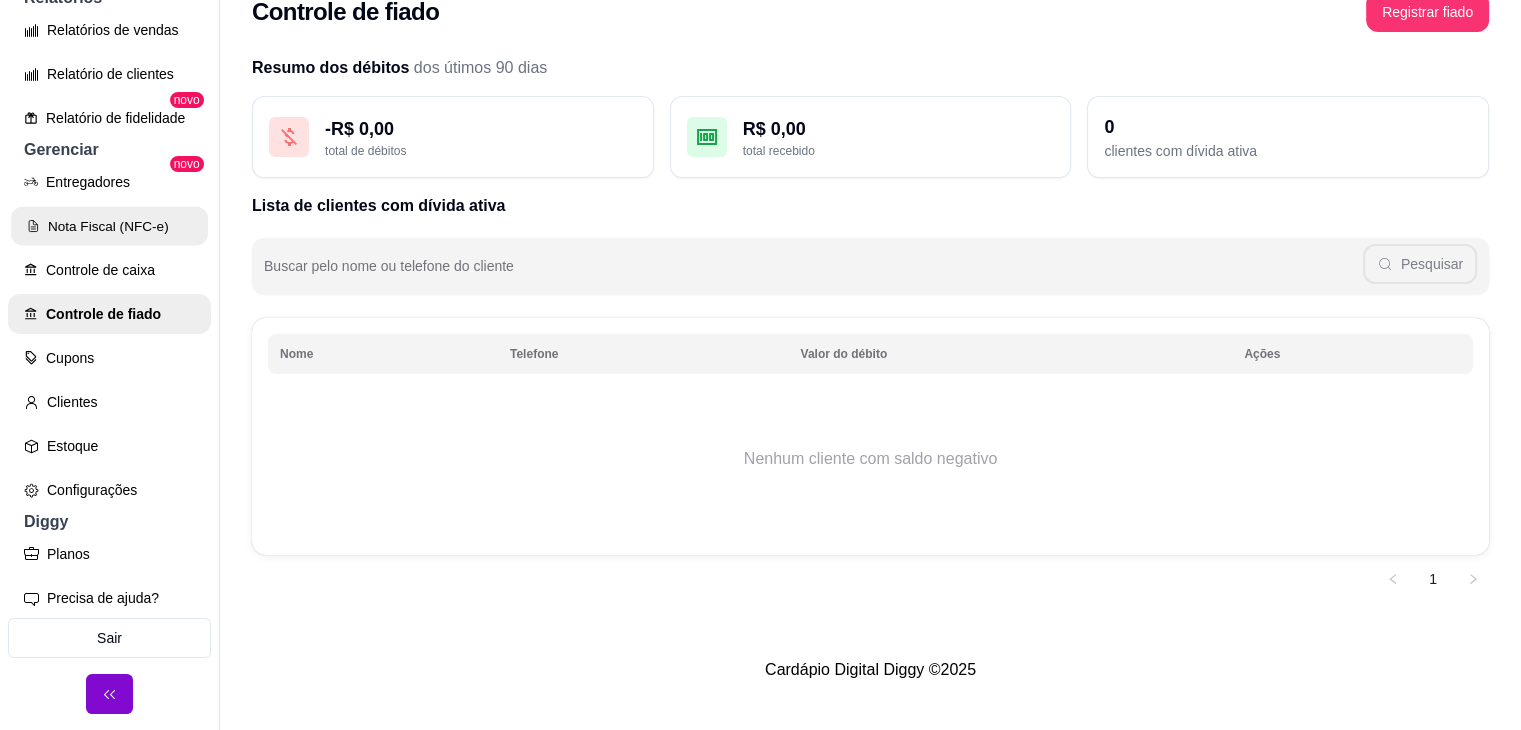 click on "Nota Fiscal (NFC-e)" at bounding box center (109, 226) 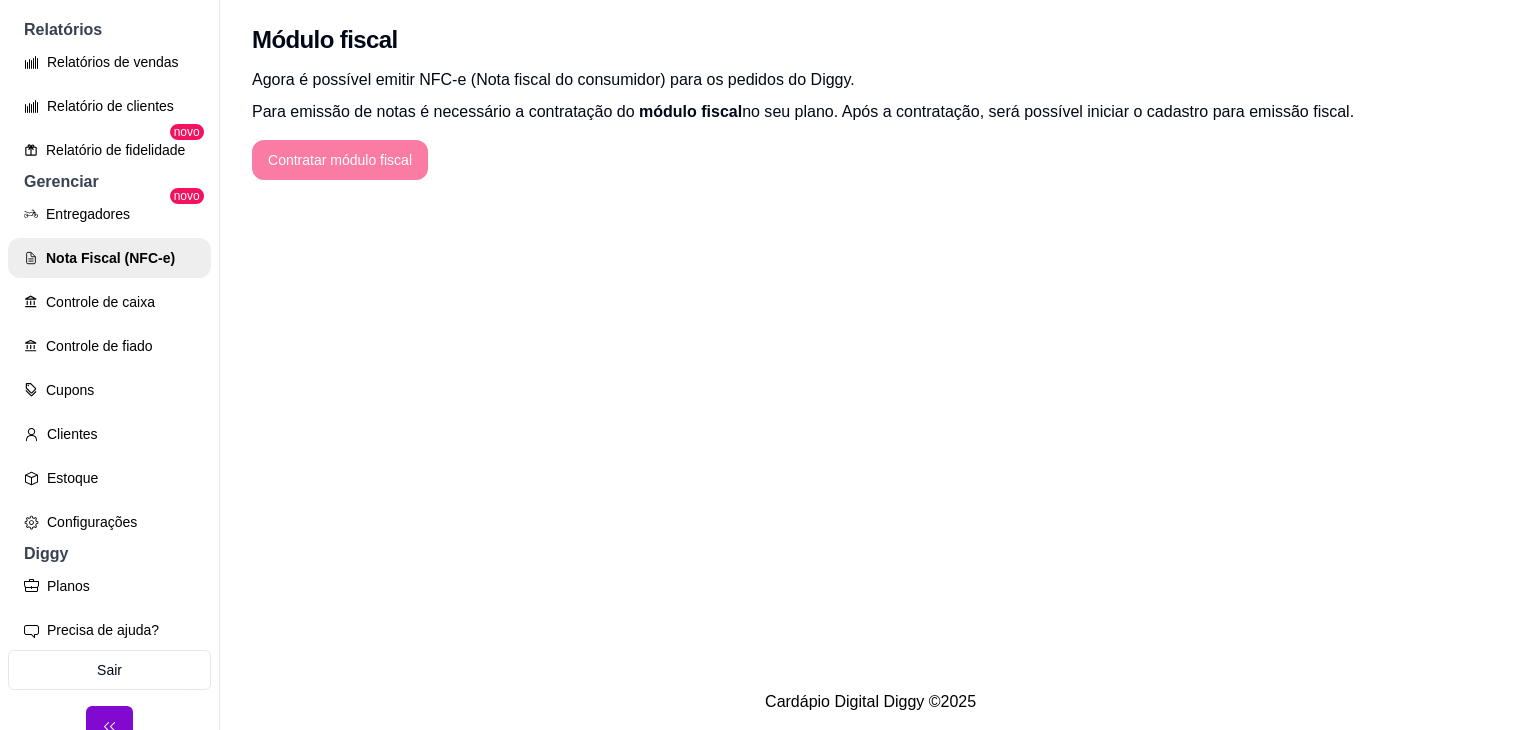 click on "Contratar módulo fiscal" at bounding box center (340, 160) 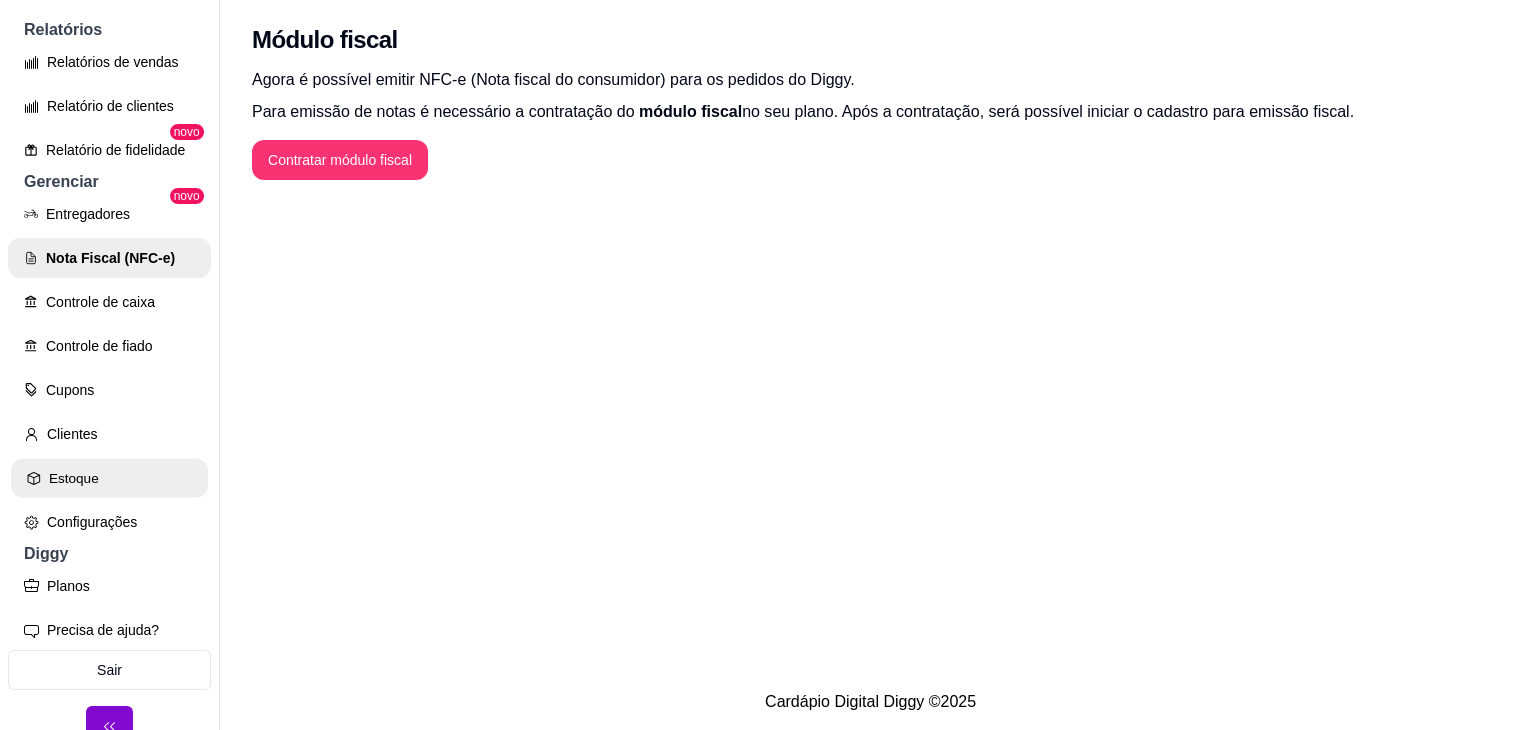 click on "Estoque" at bounding box center [109, 478] 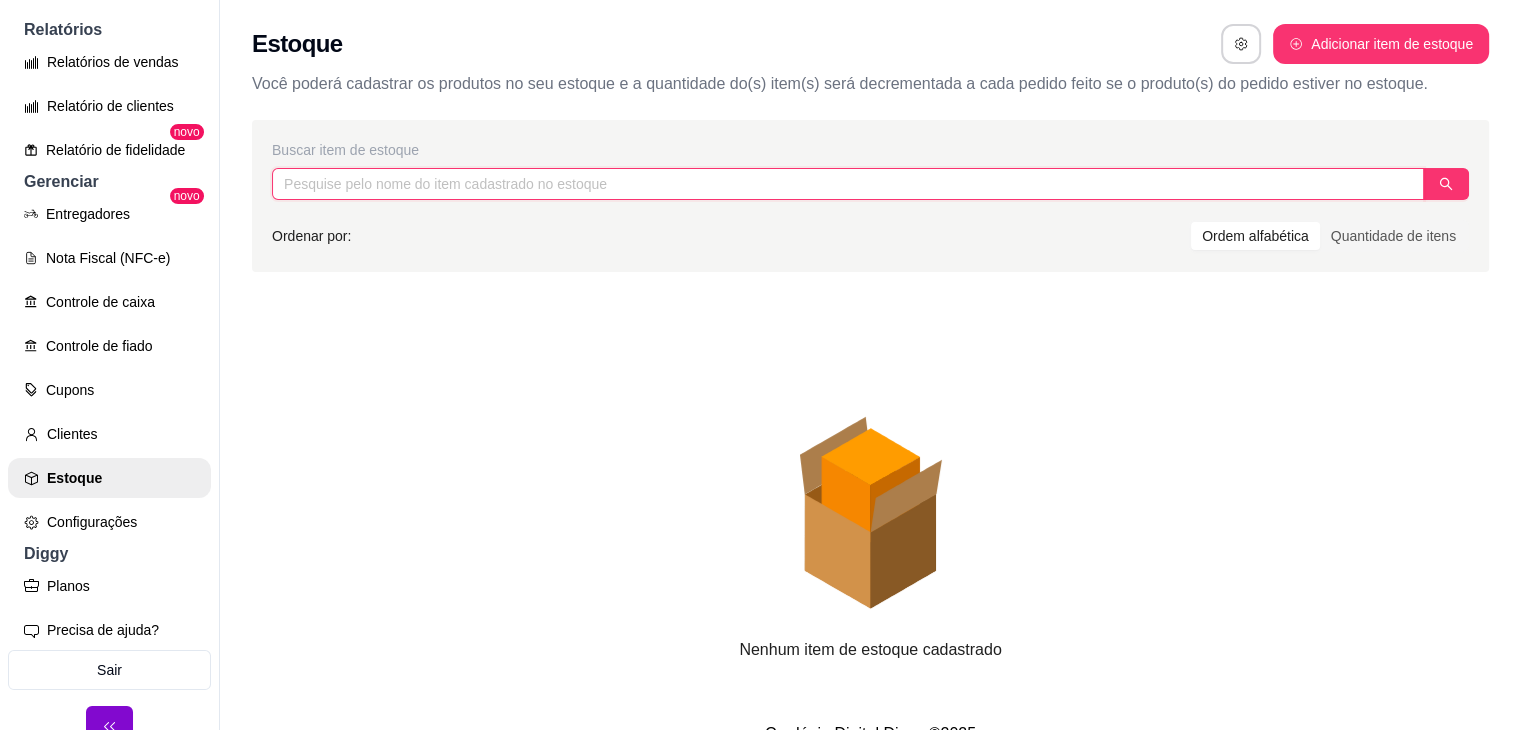 click at bounding box center (848, 184) 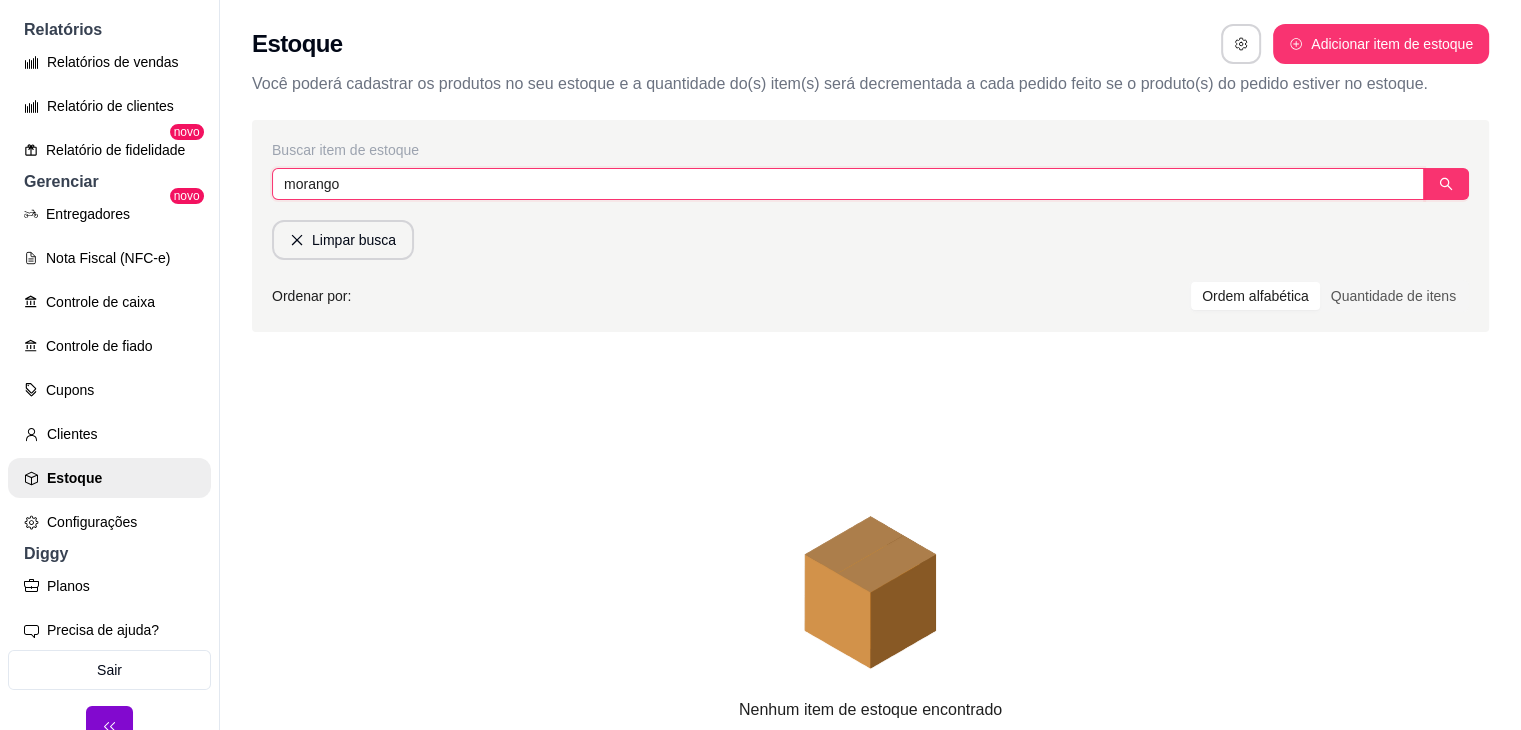 type on "morango" 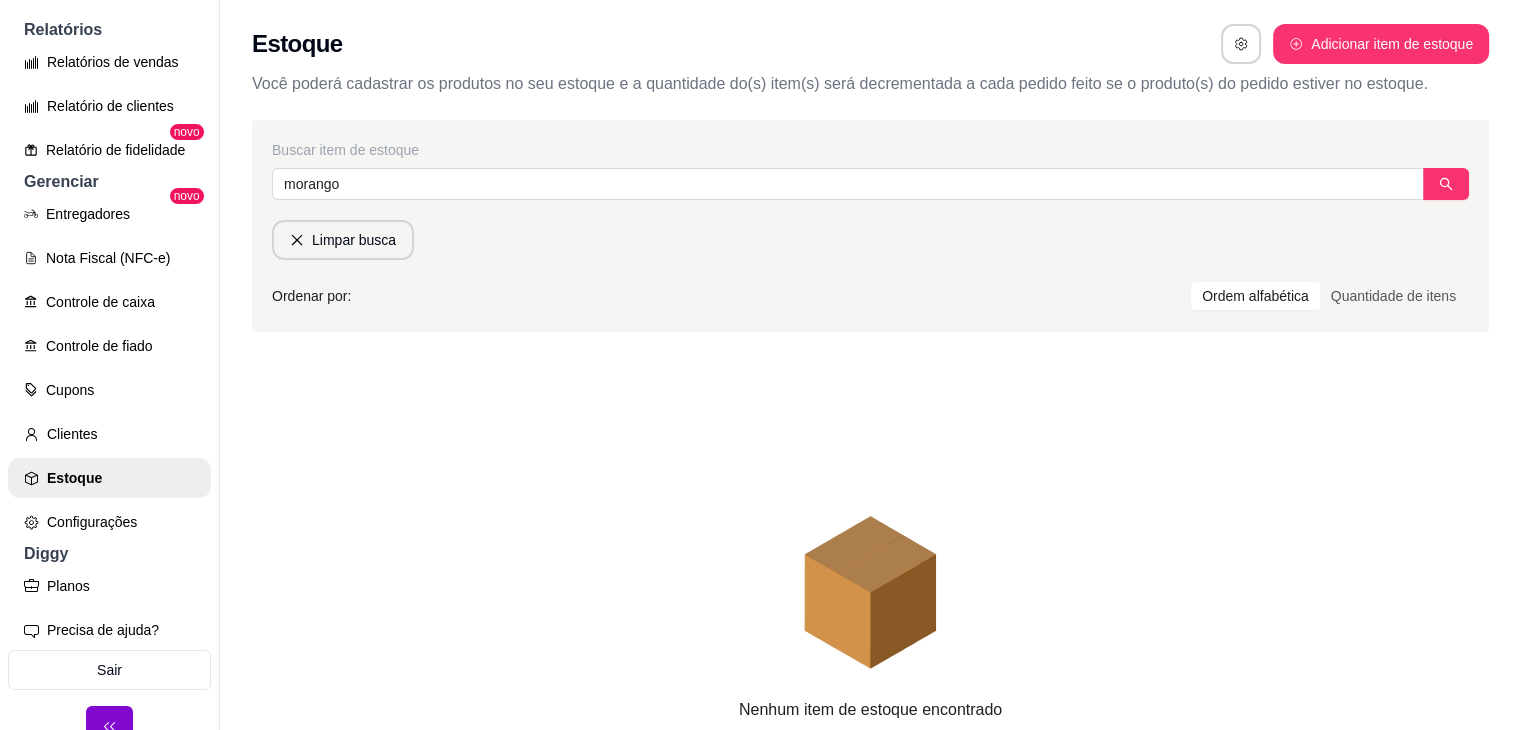 click on "Buscar item de estoque morango Limpar busca Ordenar por: Ordem alfabética Quantidade de itens" at bounding box center (870, 226) 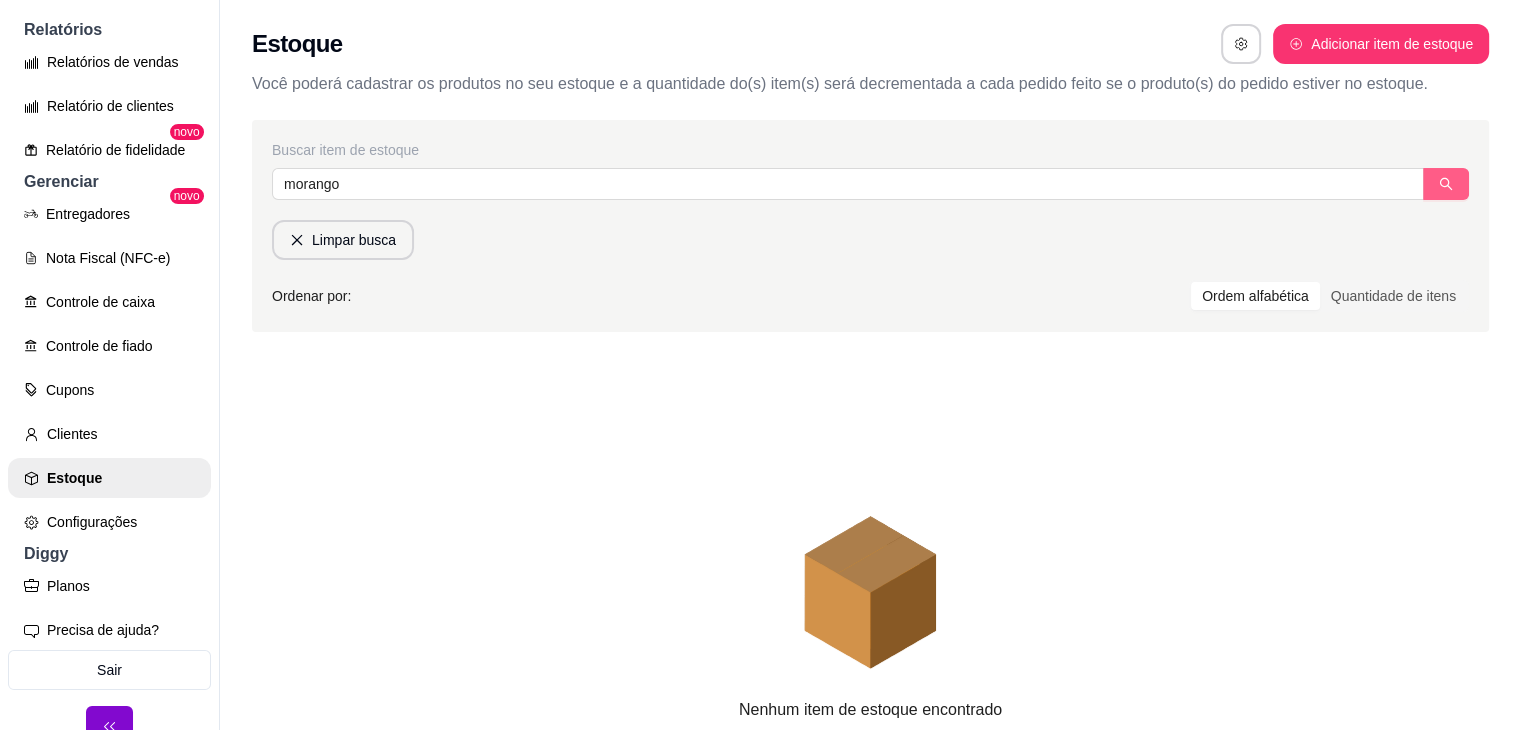 click at bounding box center [1446, 184] 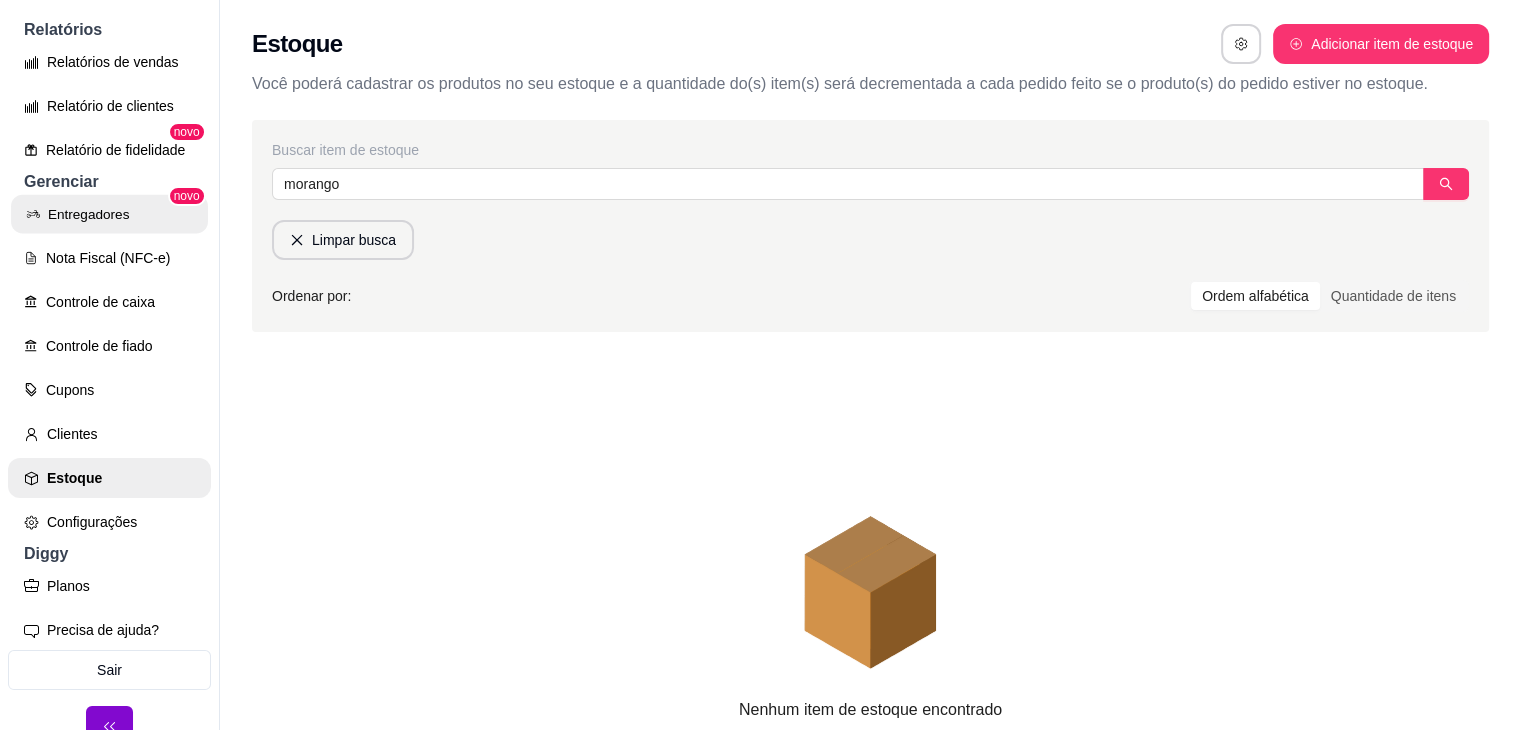 click on "Entregadores" at bounding box center (109, 214) 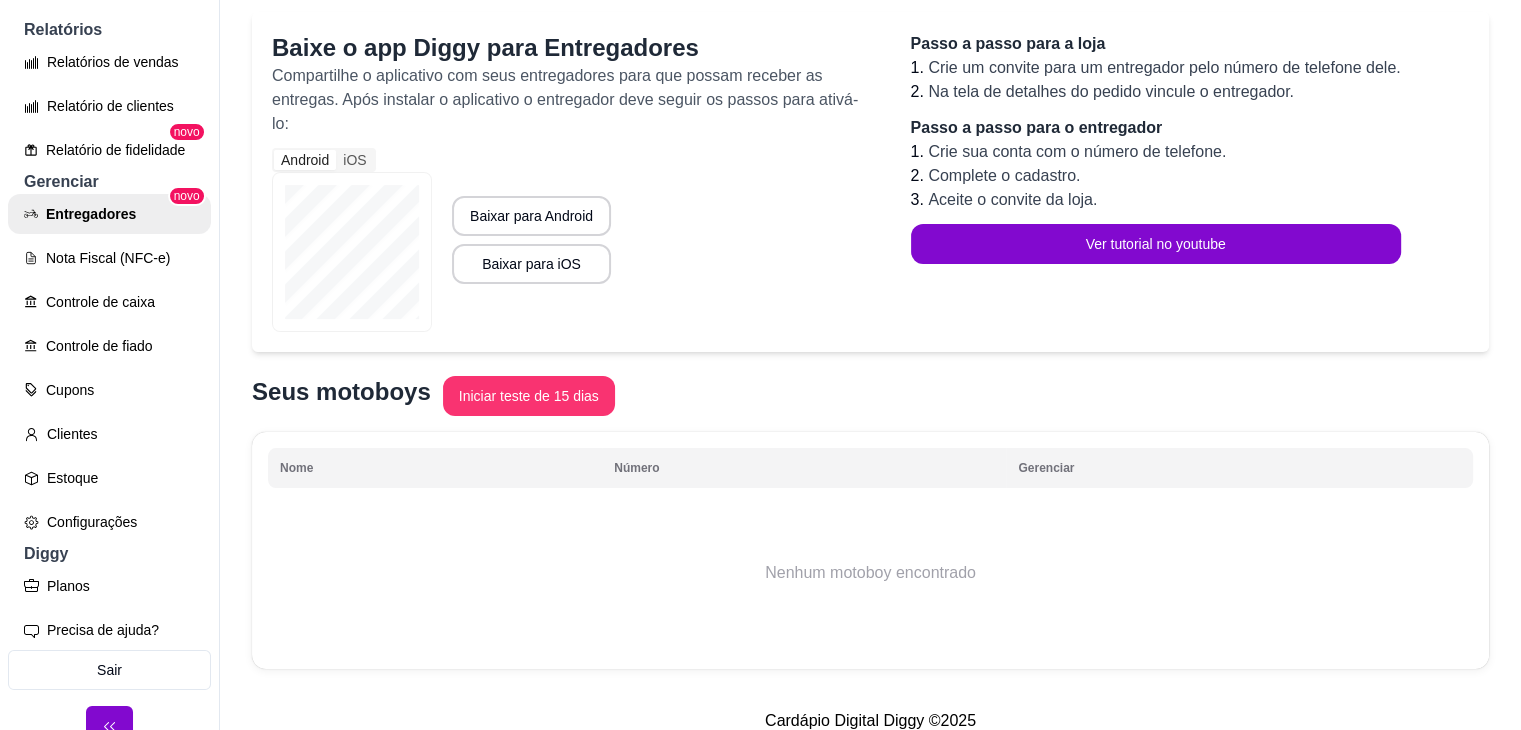 scroll, scrollTop: 195, scrollLeft: 0, axis: vertical 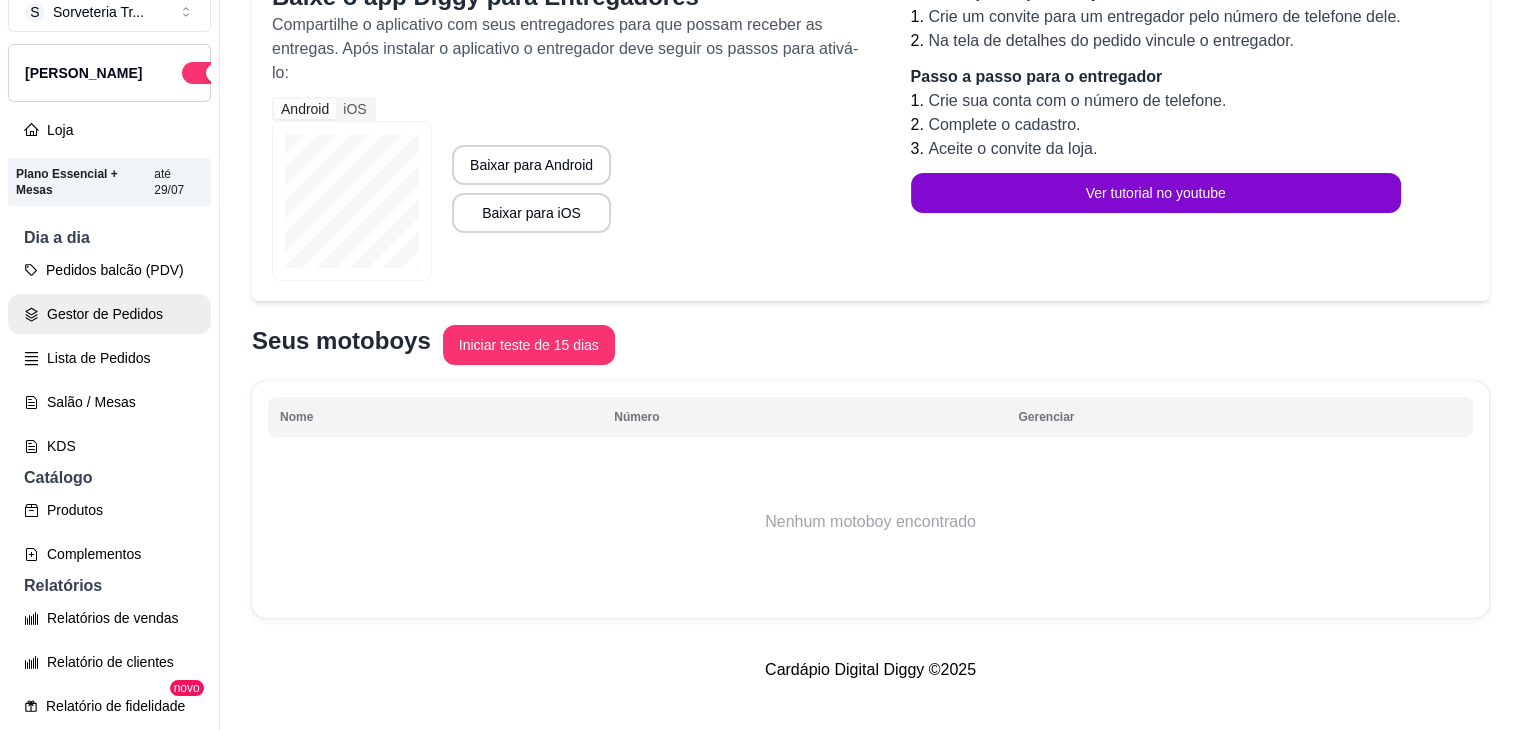 click on "Gestor de Pedidos" at bounding box center (109, 314) 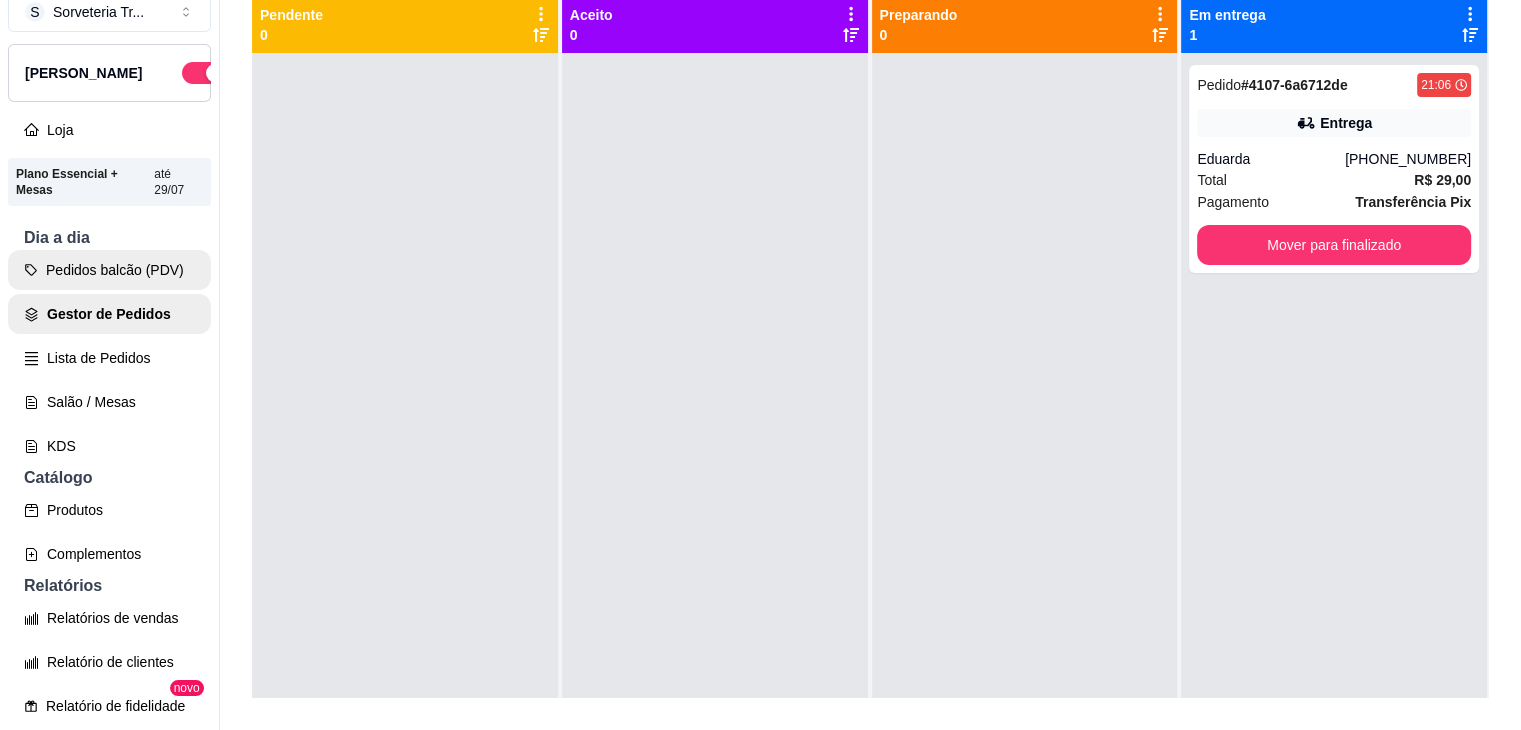scroll, scrollTop: 0, scrollLeft: 0, axis: both 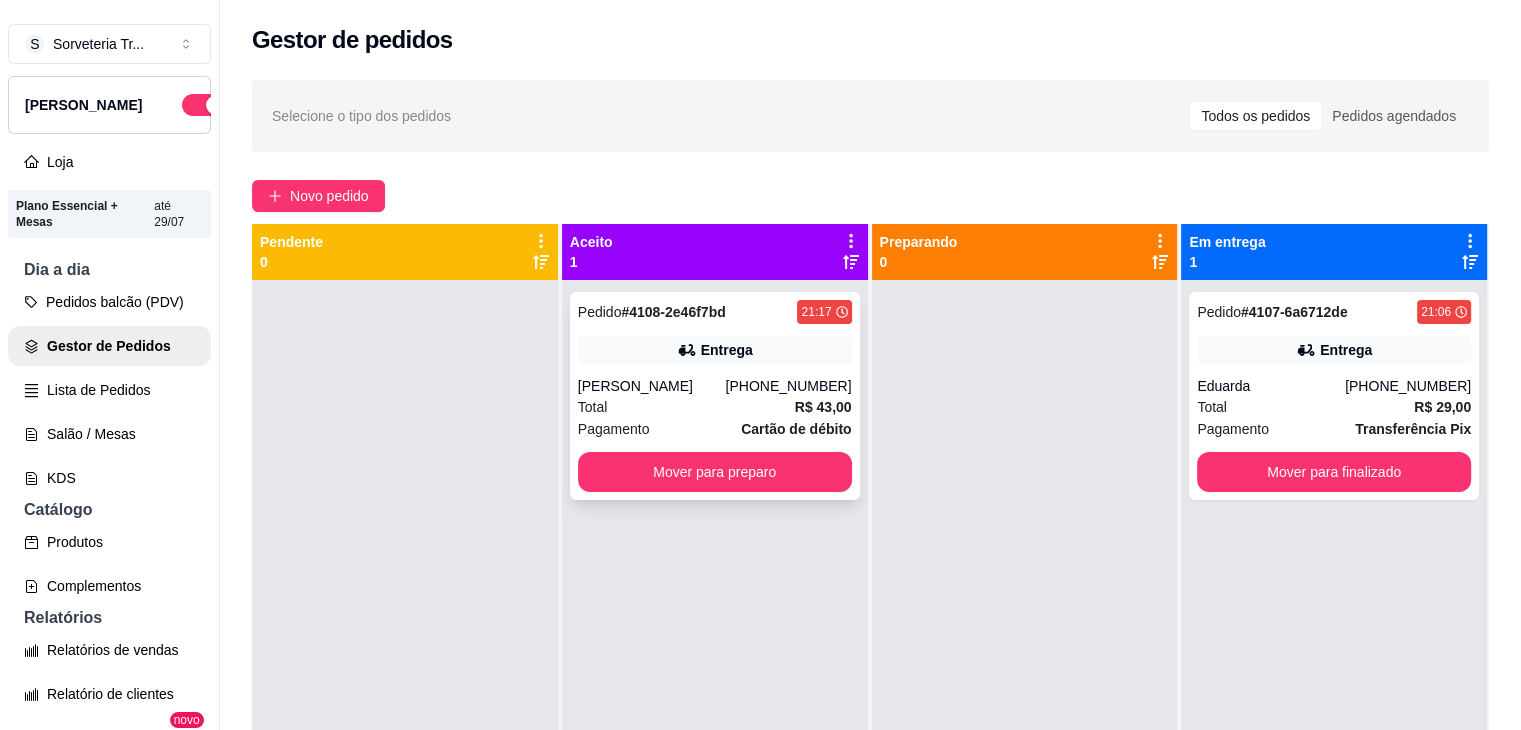 click on "Mover para preparo" at bounding box center (715, 472) 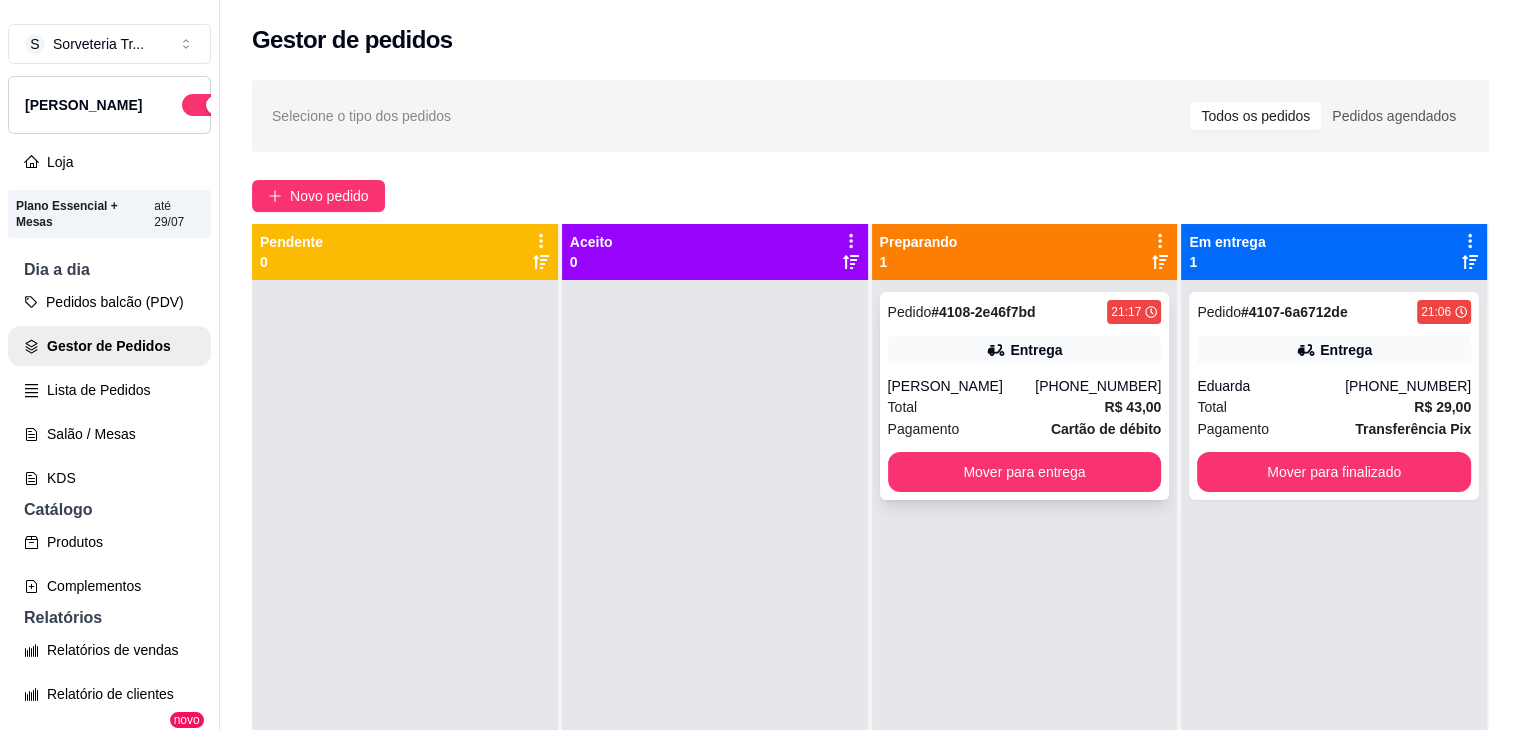 click on "[PERSON_NAME]" at bounding box center [962, 386] 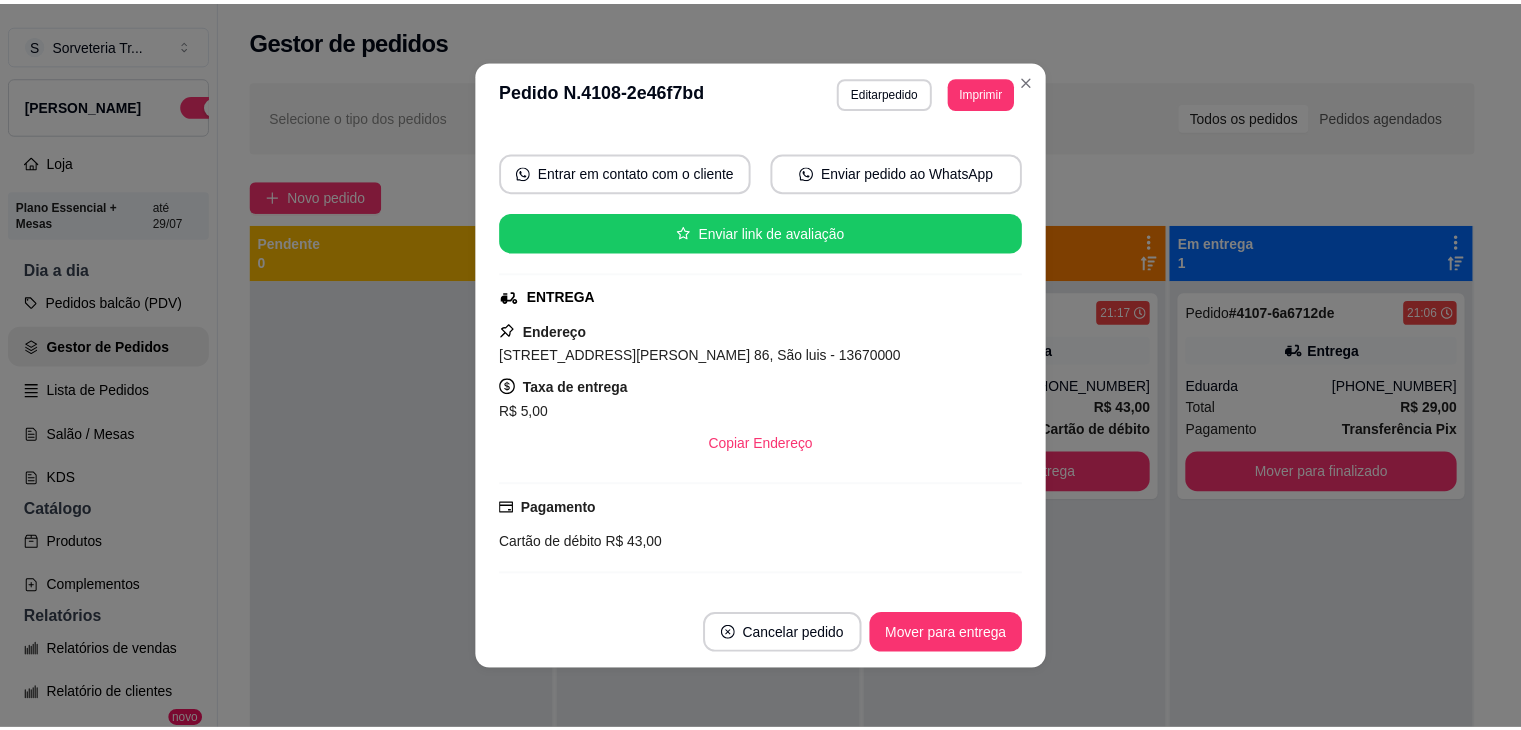 scroll, scrollTop: 400, scrollLeft: 0, axis: vertical 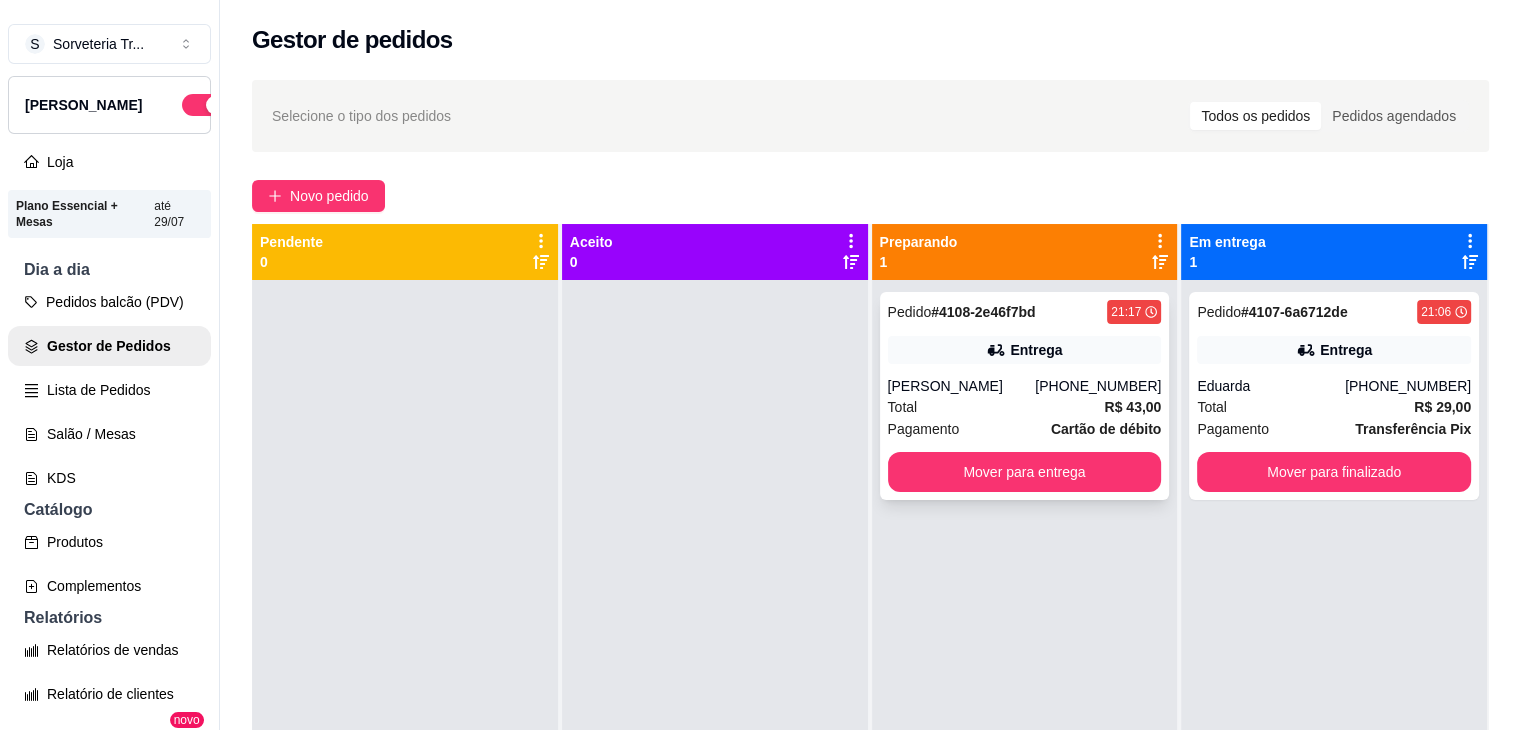 click on "R$ 43,00" at bounding box center [1132, 407] 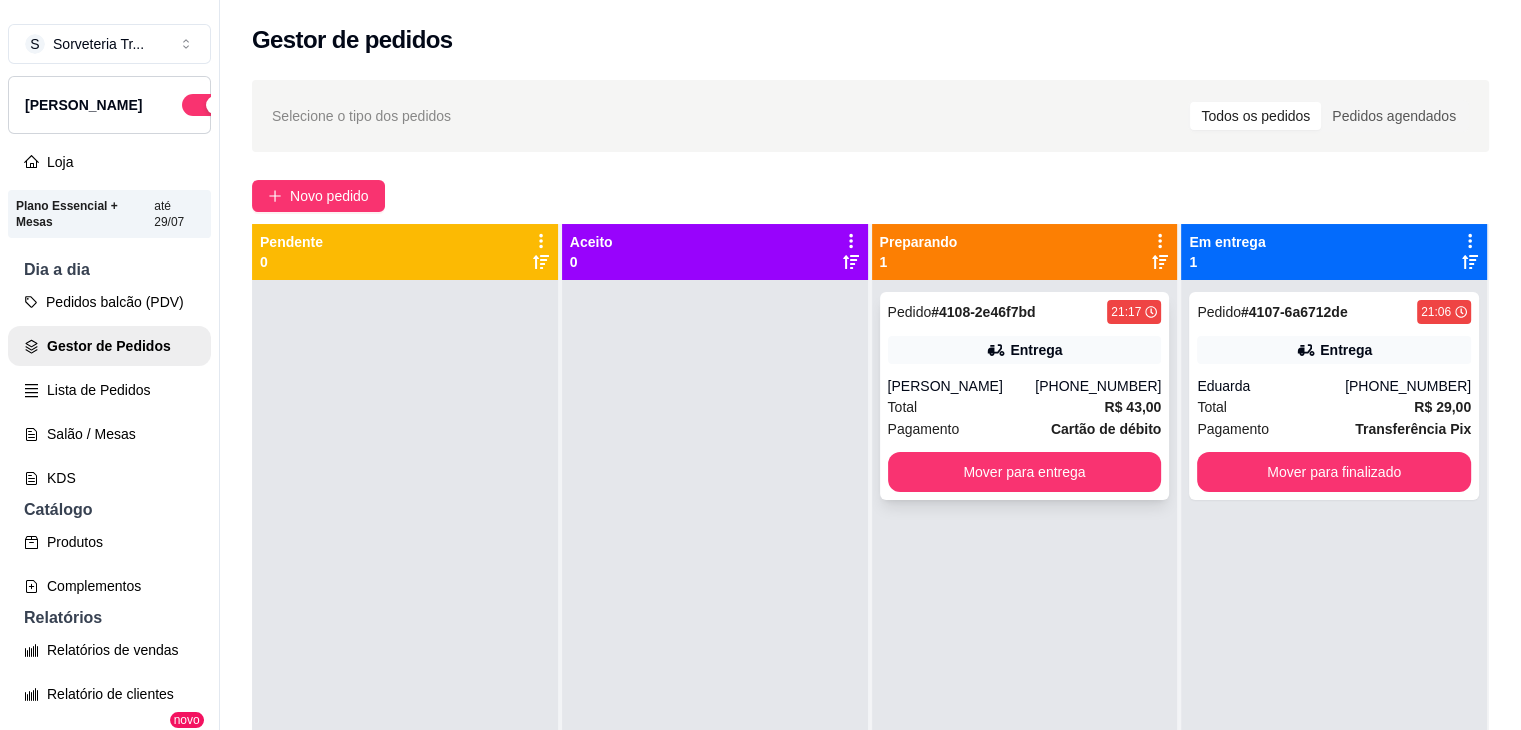 click on "Pedido  # 4108-2e46f7bd 21:17 Entrega [PERSON_NAME]  [PHONE_NUMBER] Total R$ 43,00 Pagamento Cartão de débito Mover para entrega" at bounding box center (1025, 396) 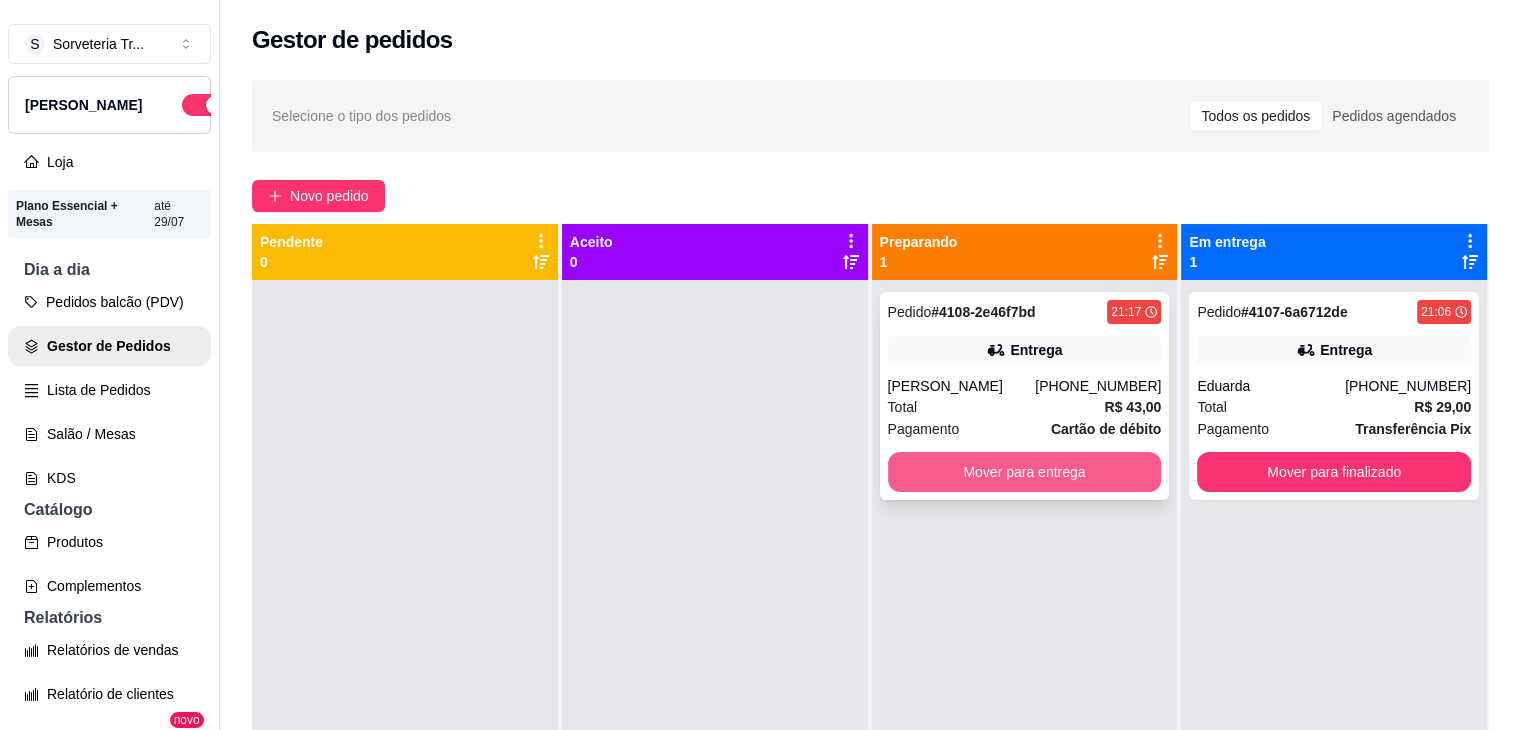 click on "Mover para entrega" at bounding box center [1025, 472] 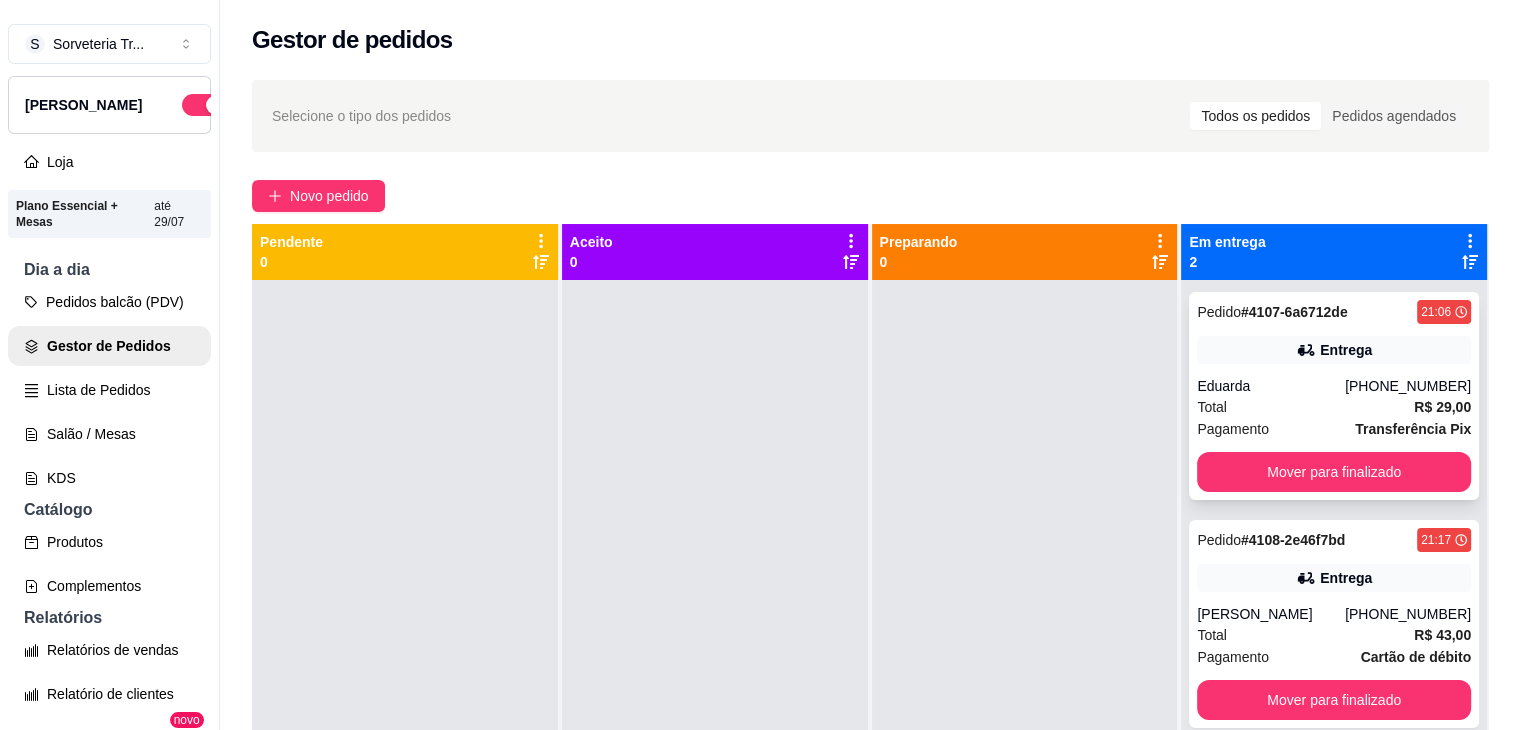 click on "Pedido  # 4107-6a6712de 21:06 Entrega Eduarda [PHONE_NUMBER] Total R$ 29,00 Pagamento Transferência Pix Mover para finalizado" at bounding box center (1334, 396) 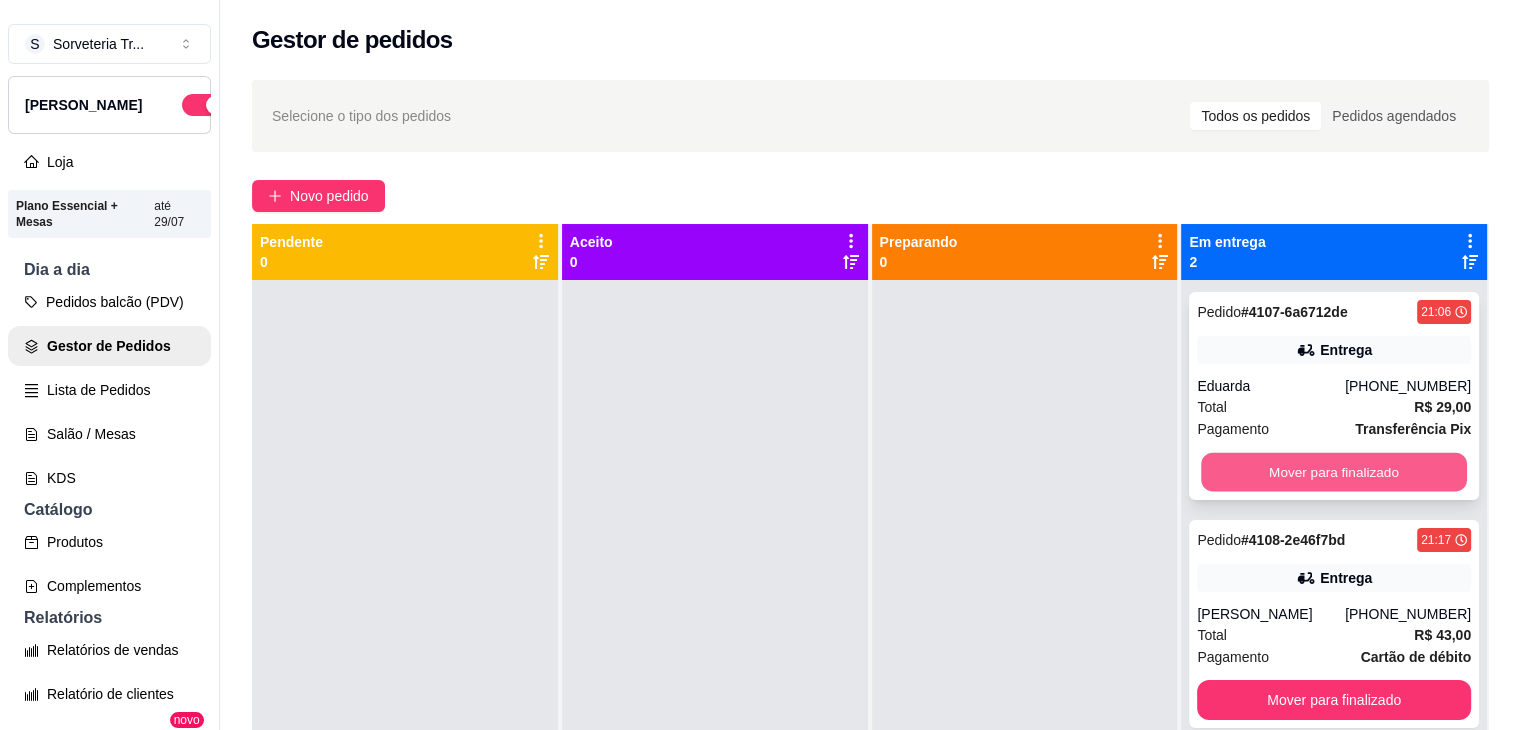 click on "Mover para finalizado" at bounding box center (1334, 472) 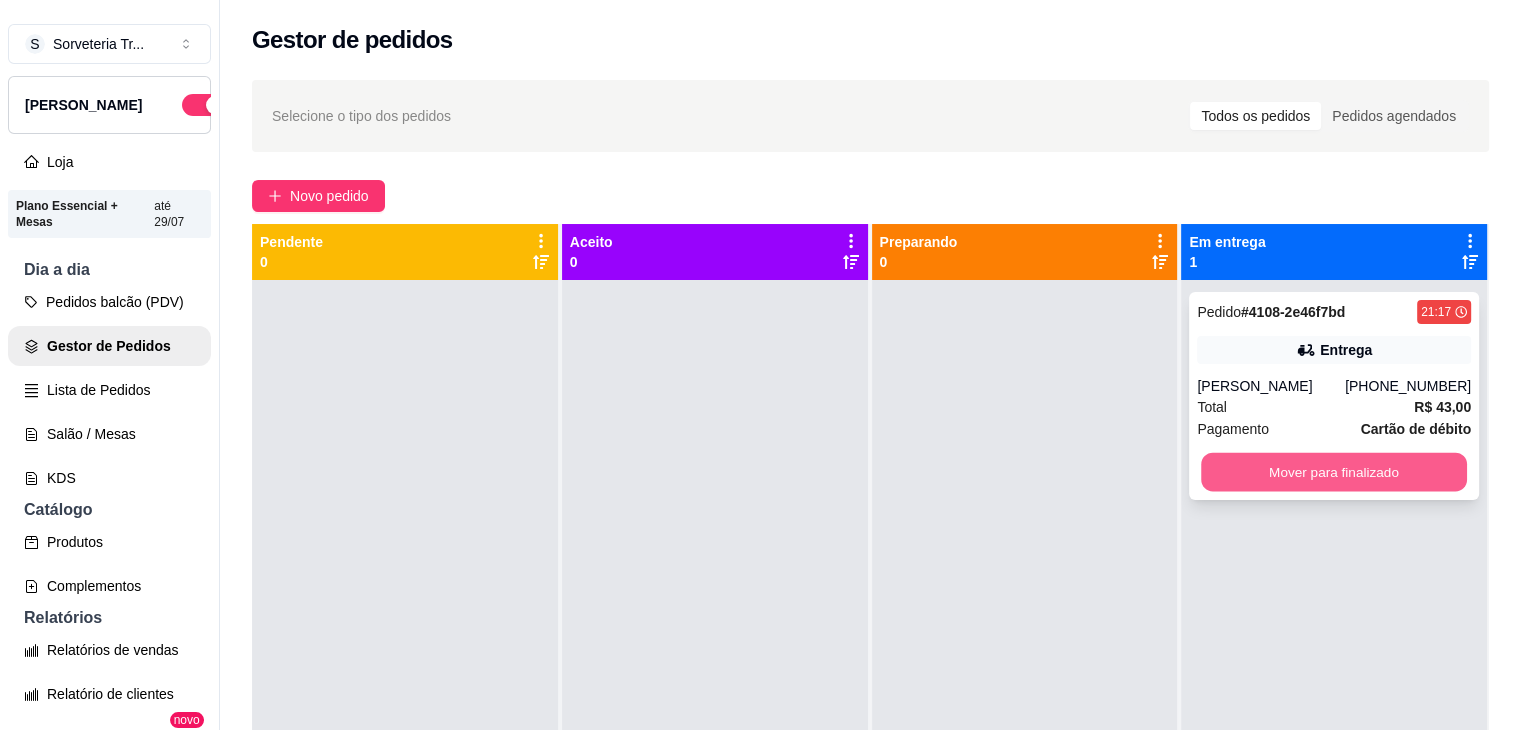 click on "Mover para finalizado" at bounding box center (1334, 472) 